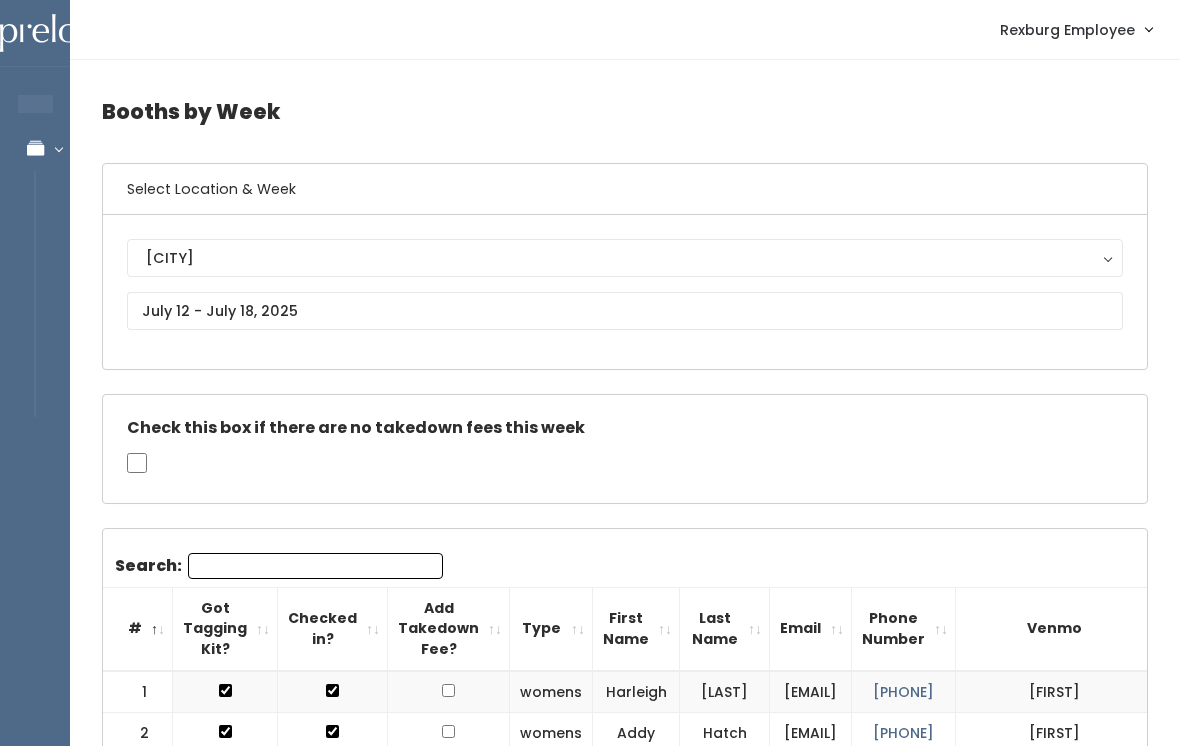 scroll, scrollTop: 402, scrollLeft: 0, axis: vertical 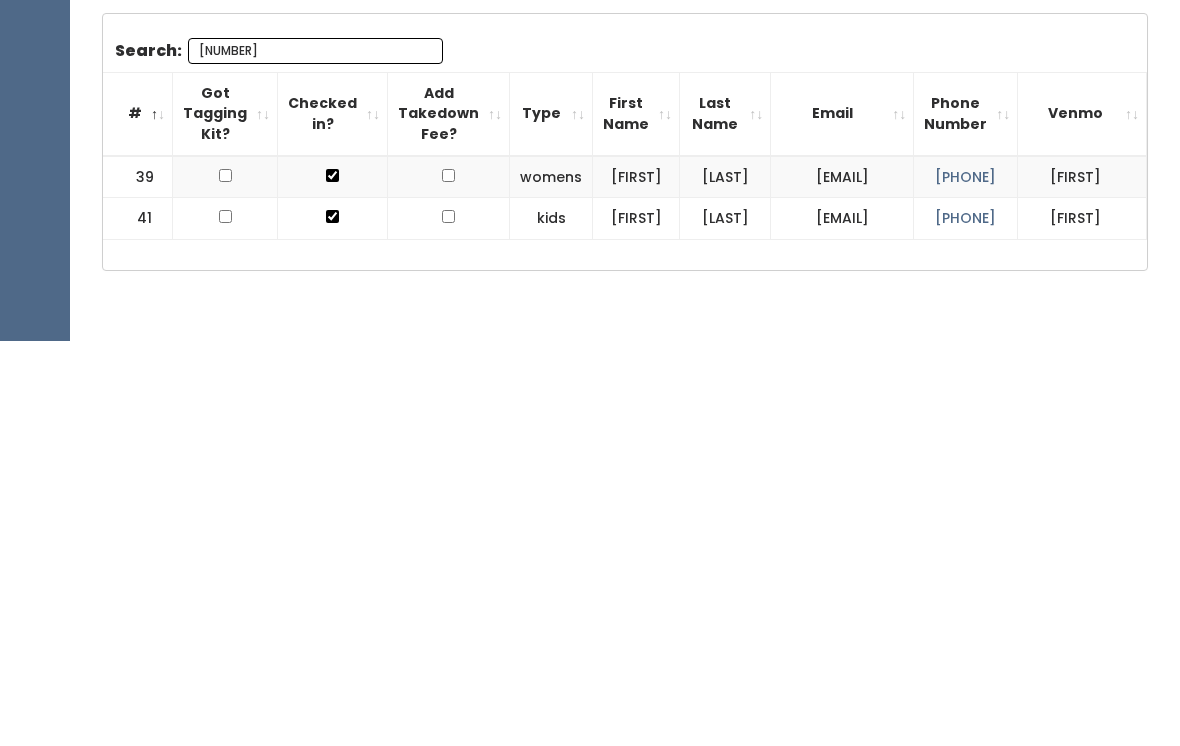 type on "520" 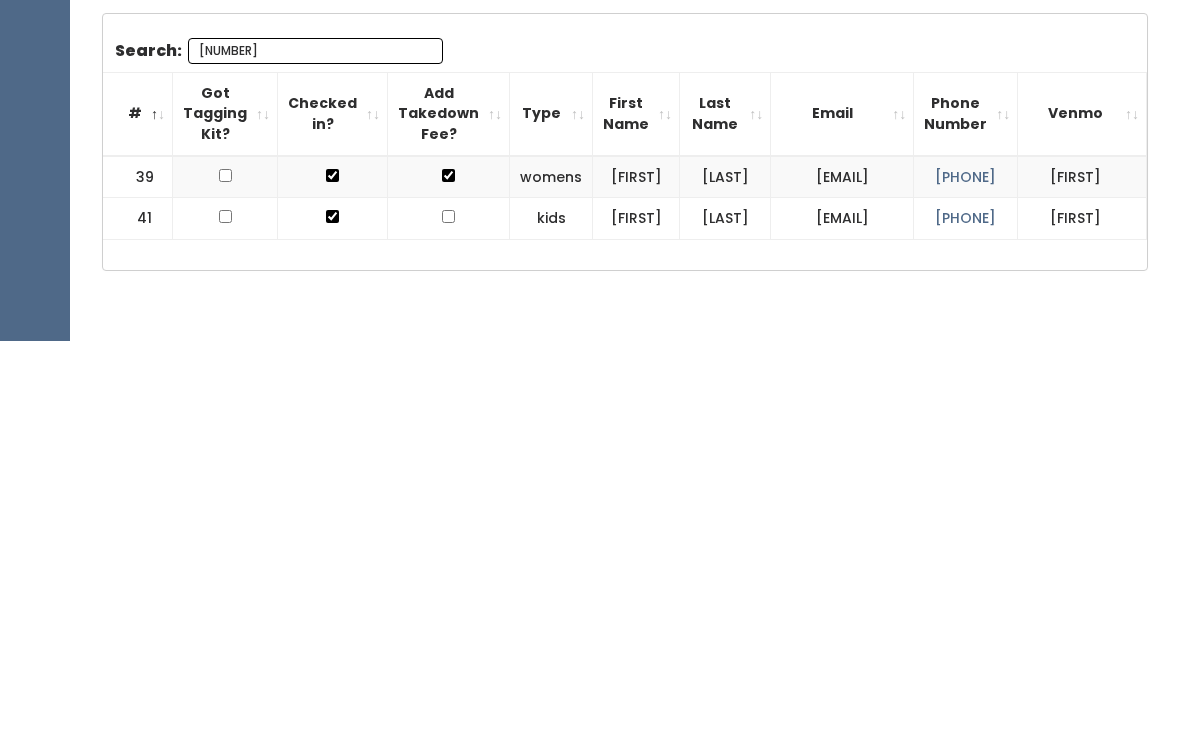 scroll, scrollTop: 193, scrollLeft: 0, axis: vertical 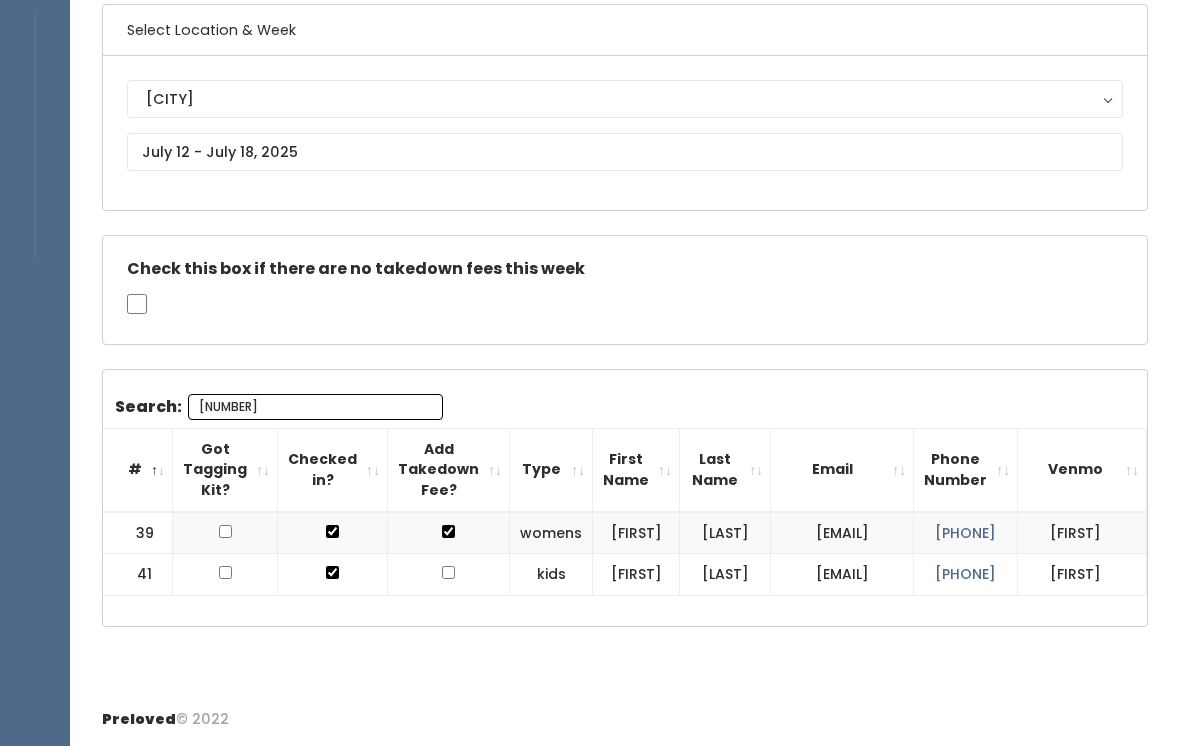 click at bounding box center [448, 572] 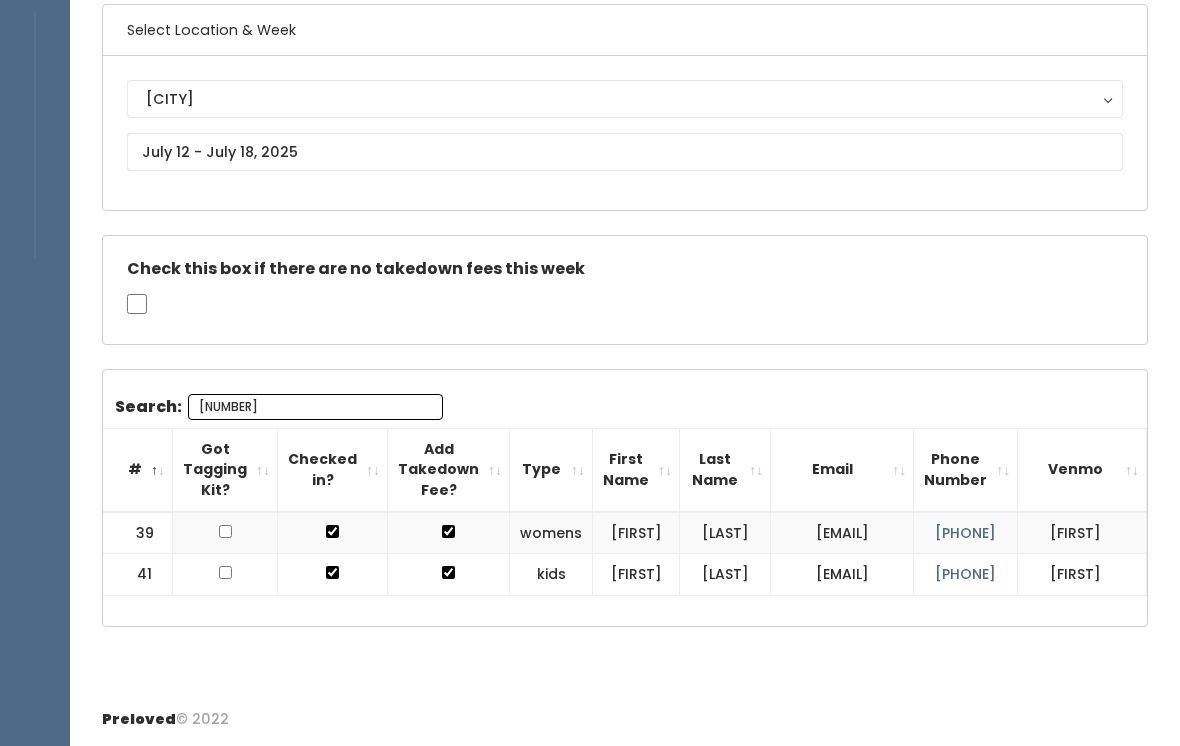 click on "520" at bounding box center [315, 407] 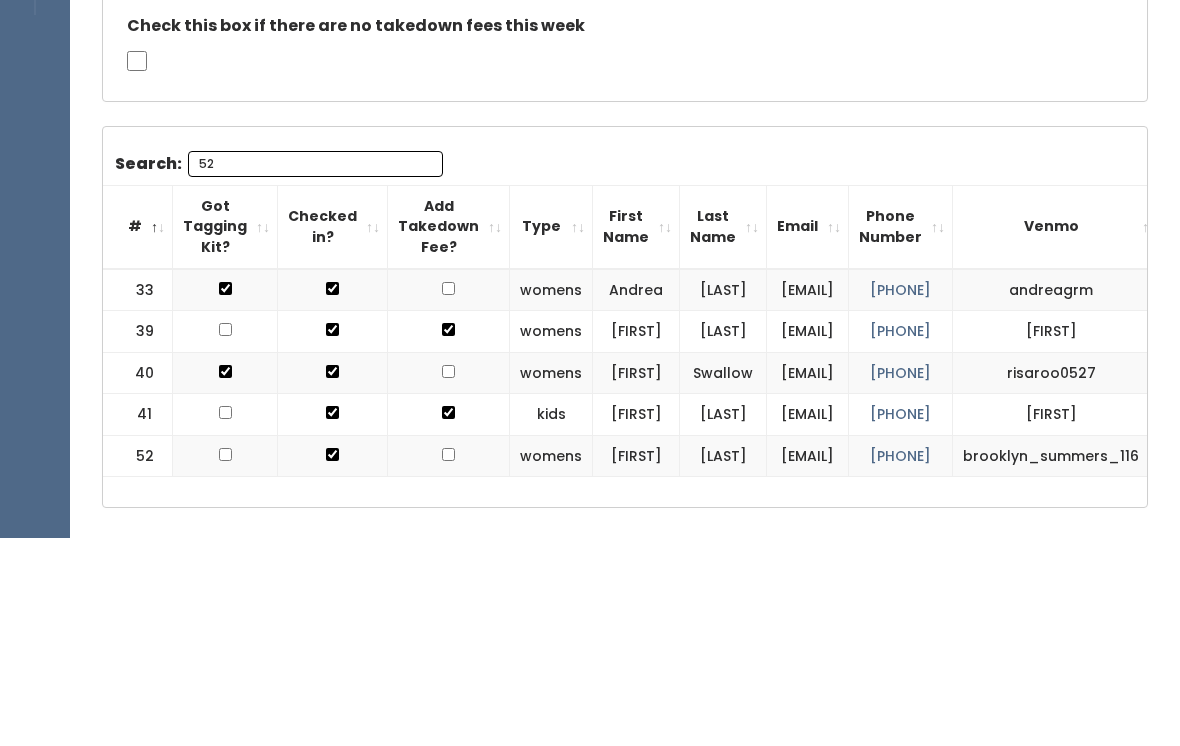 type on "5" 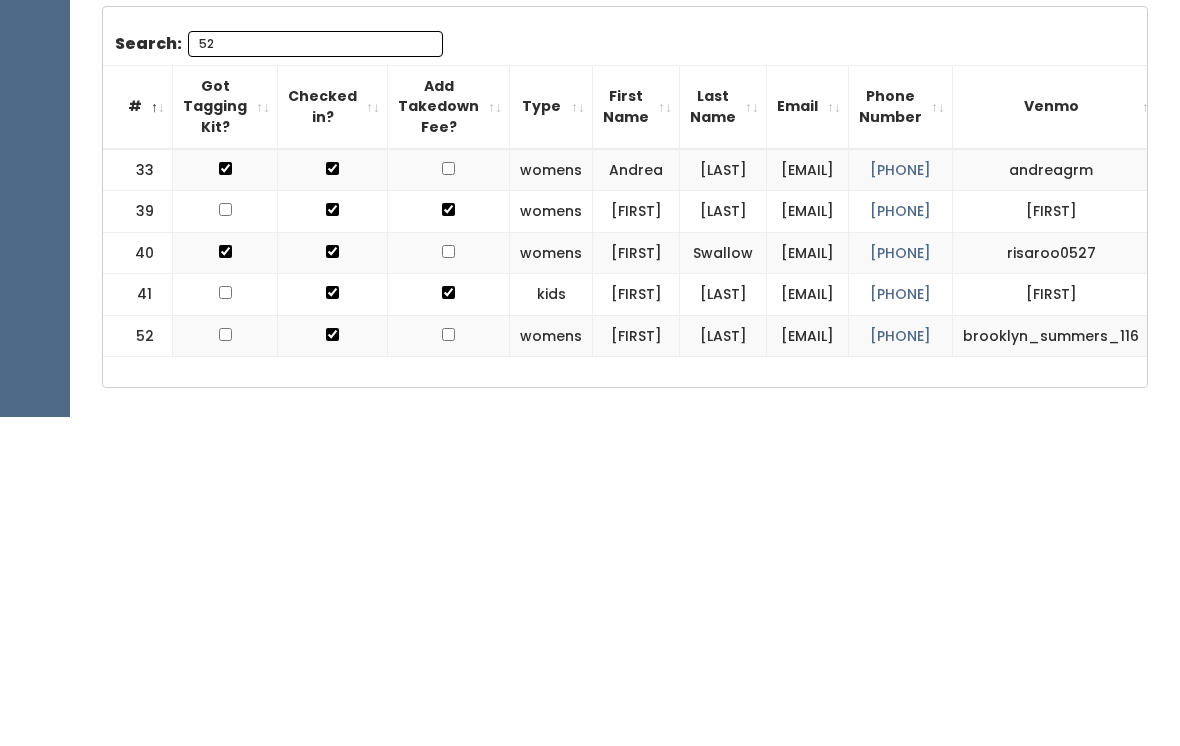 type on "5" 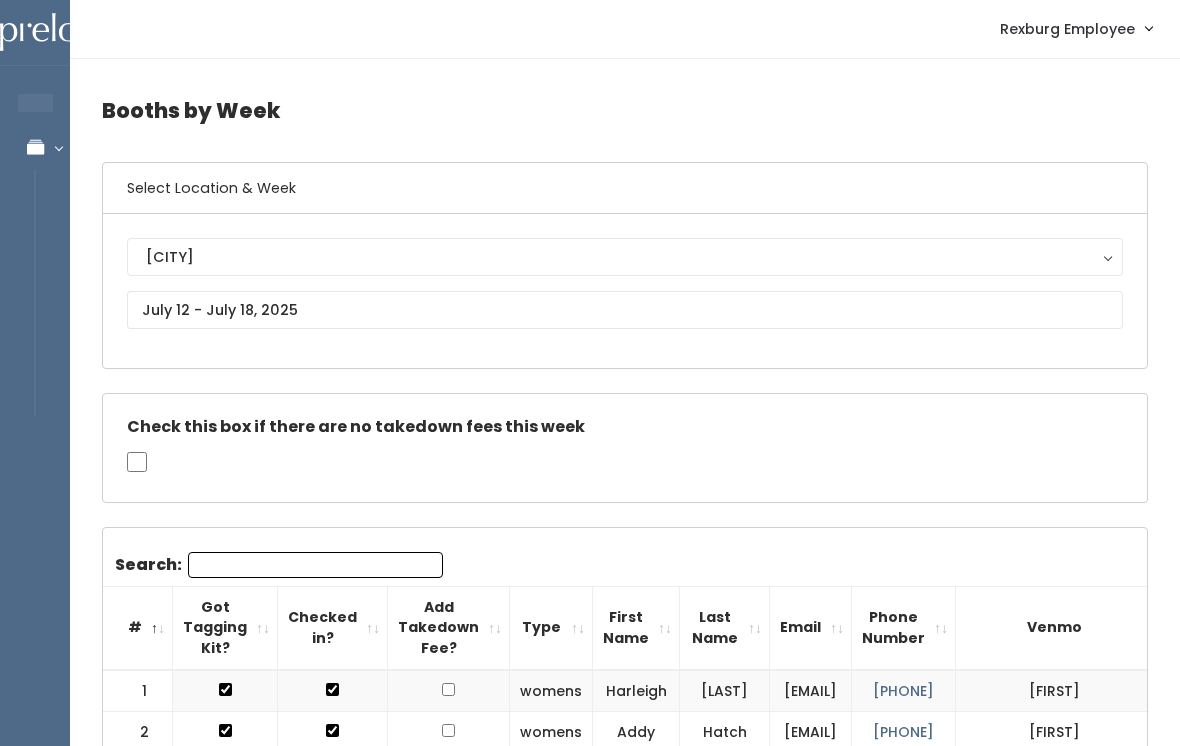 scroll, scrollTop: 0, scrollLeft: 0, axis: both 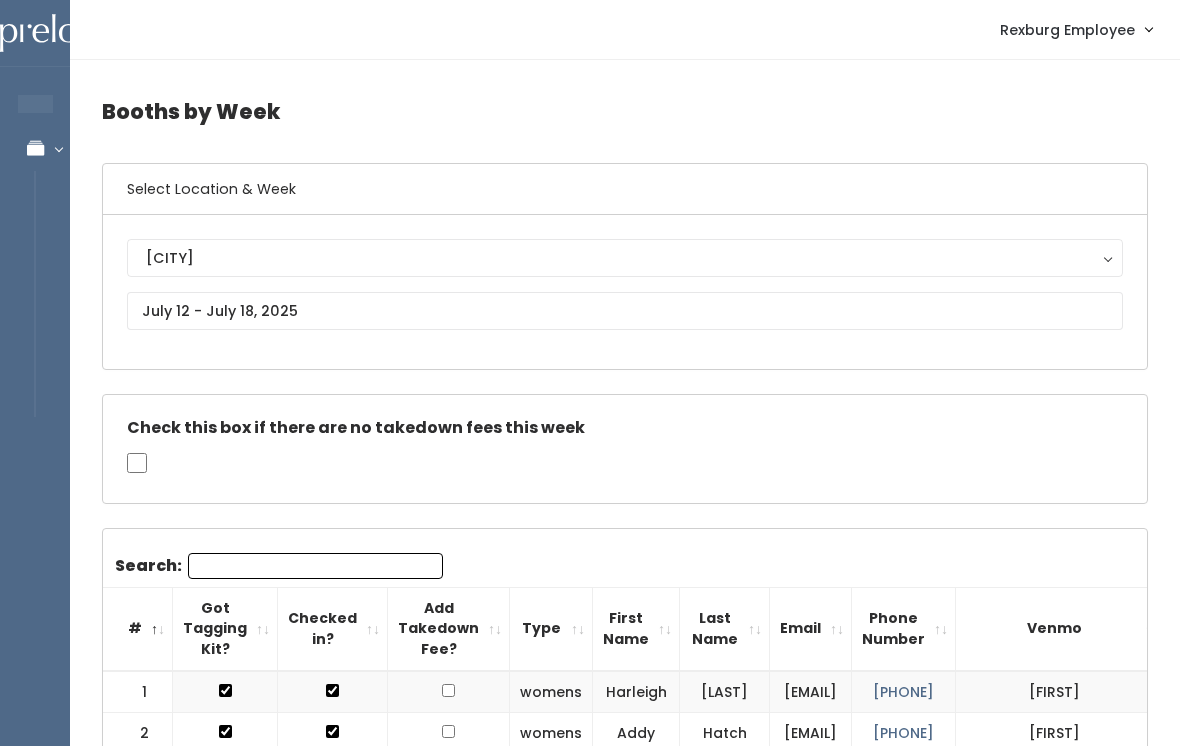 type 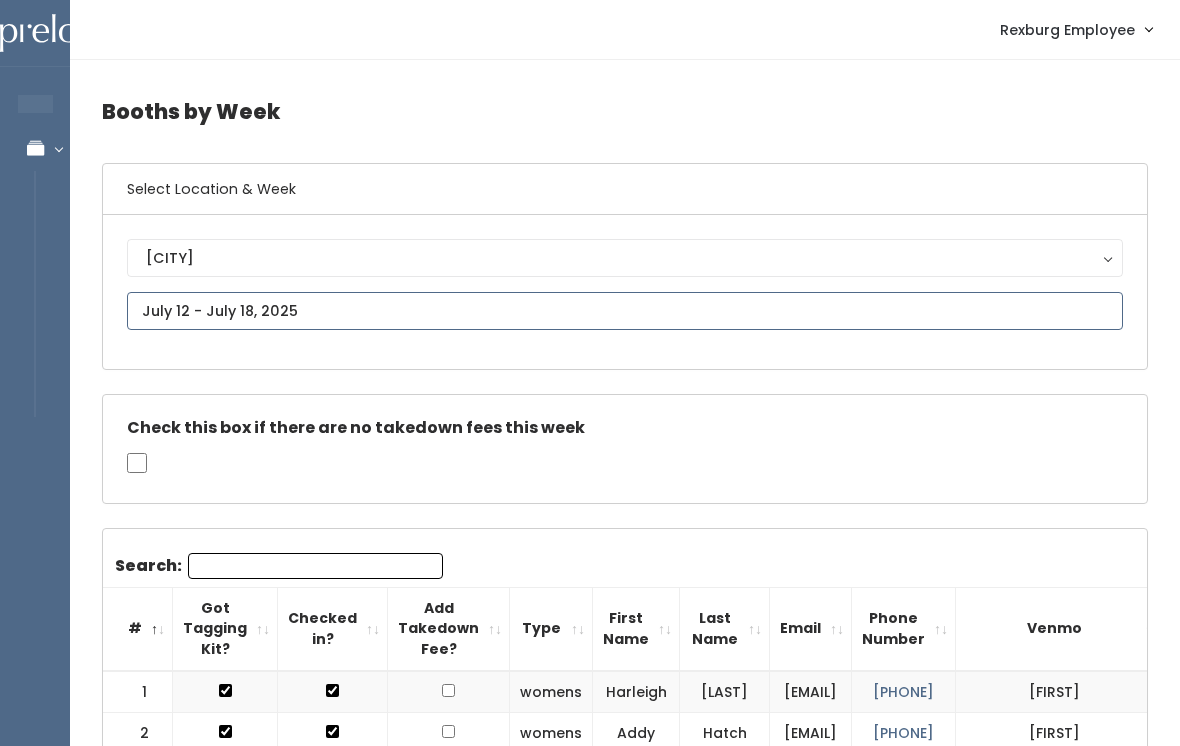 click on "EMPLOYEES
Manage Bookings
Booths by Week
All Bookings
Bookings with Booths
Booth Discounts
Seller Check-in
Rexburg Employee
Admin Home
My bookings
Account settings" at bounding box center (590, 1606) 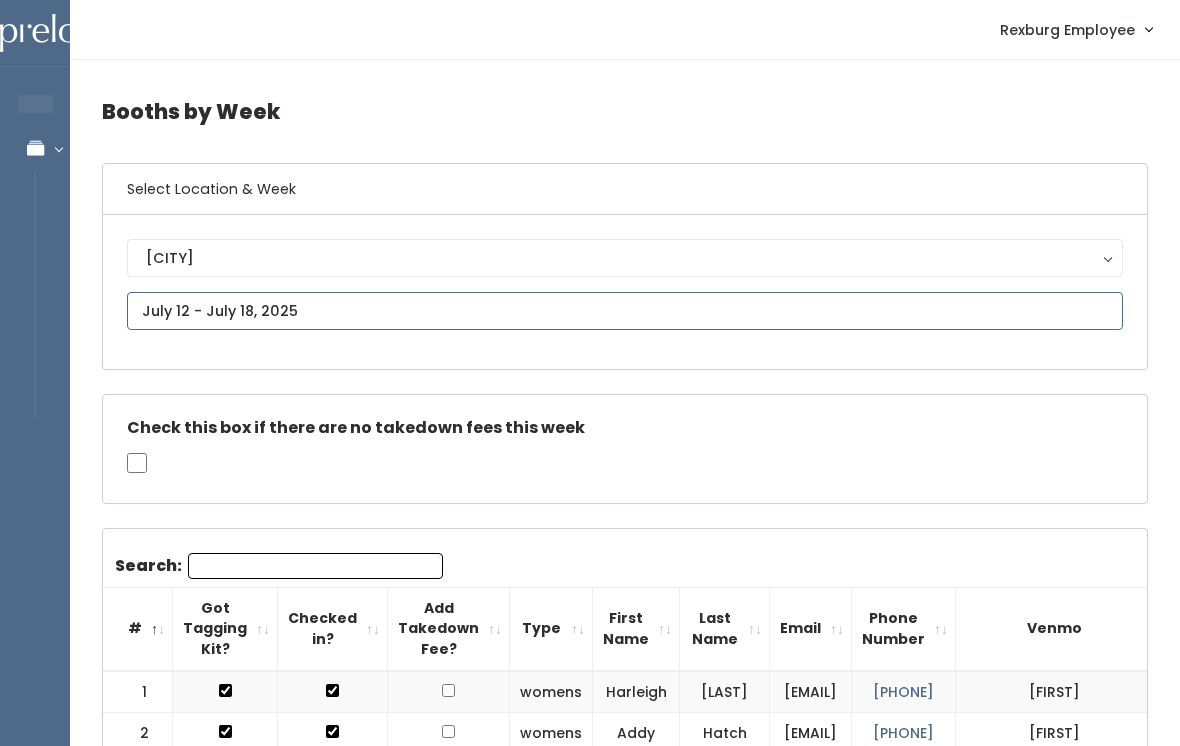 type on "[MONTH] [NUMBER] to [MONTH] [NUMBER]" 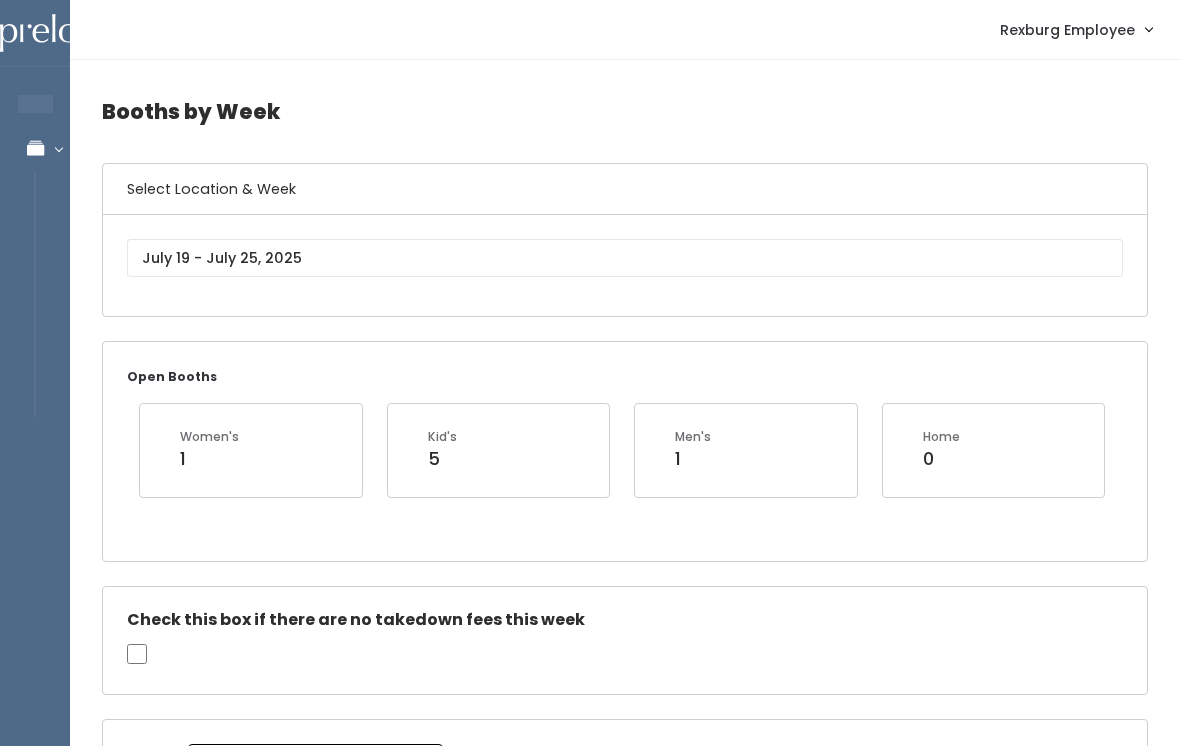 scroll, scrollTop: 0, scrollLeft: 0, axis: both 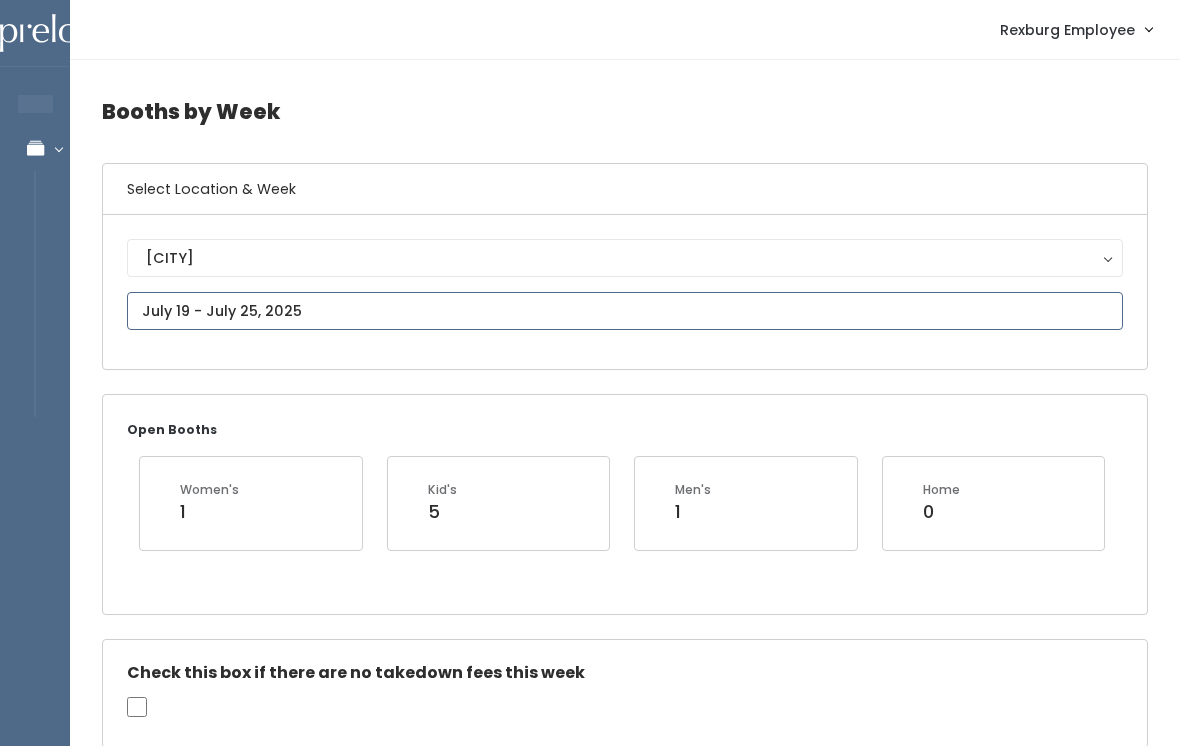 click on "EMPLOYEES
Manage Bookings
Booths by Week
All Bookings
Bookings with Booths
Booth Discounts
Seller Check-in
Rexburg Employee
Admin Home
My bookings
Account settings" at bounding box center [590, 1728] 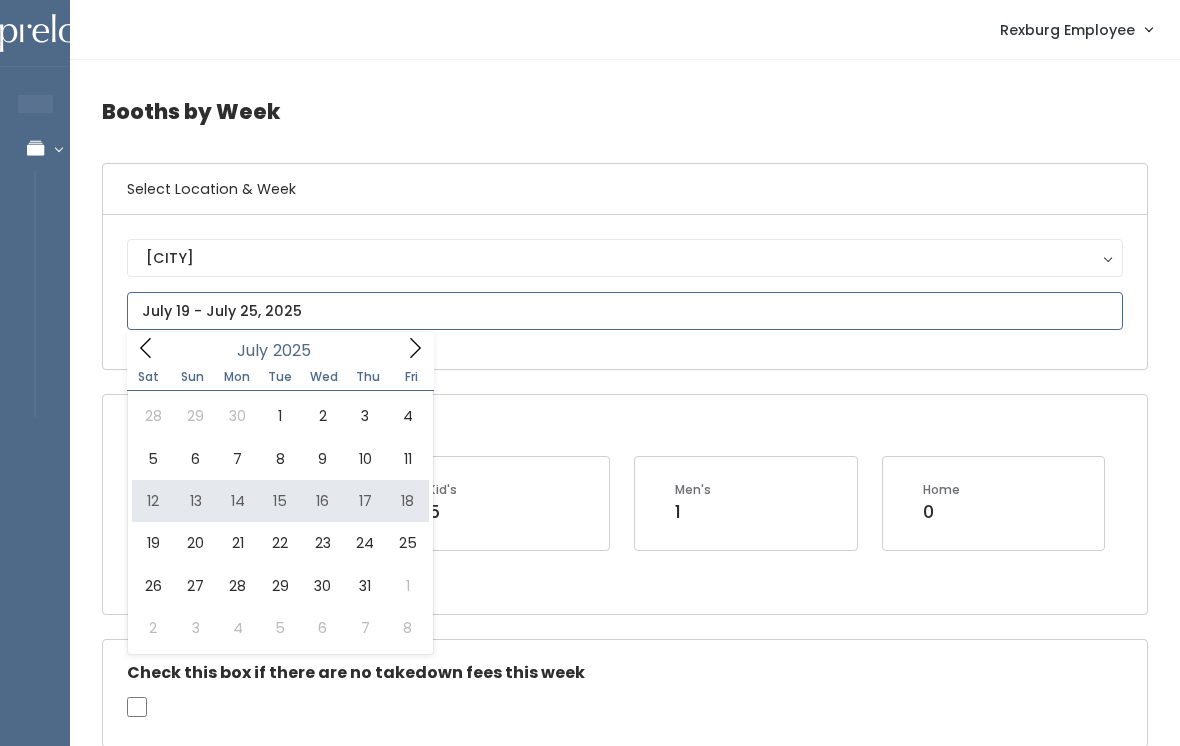 type on "[MONTH] [DAY] to [MONTH] [DAY]" 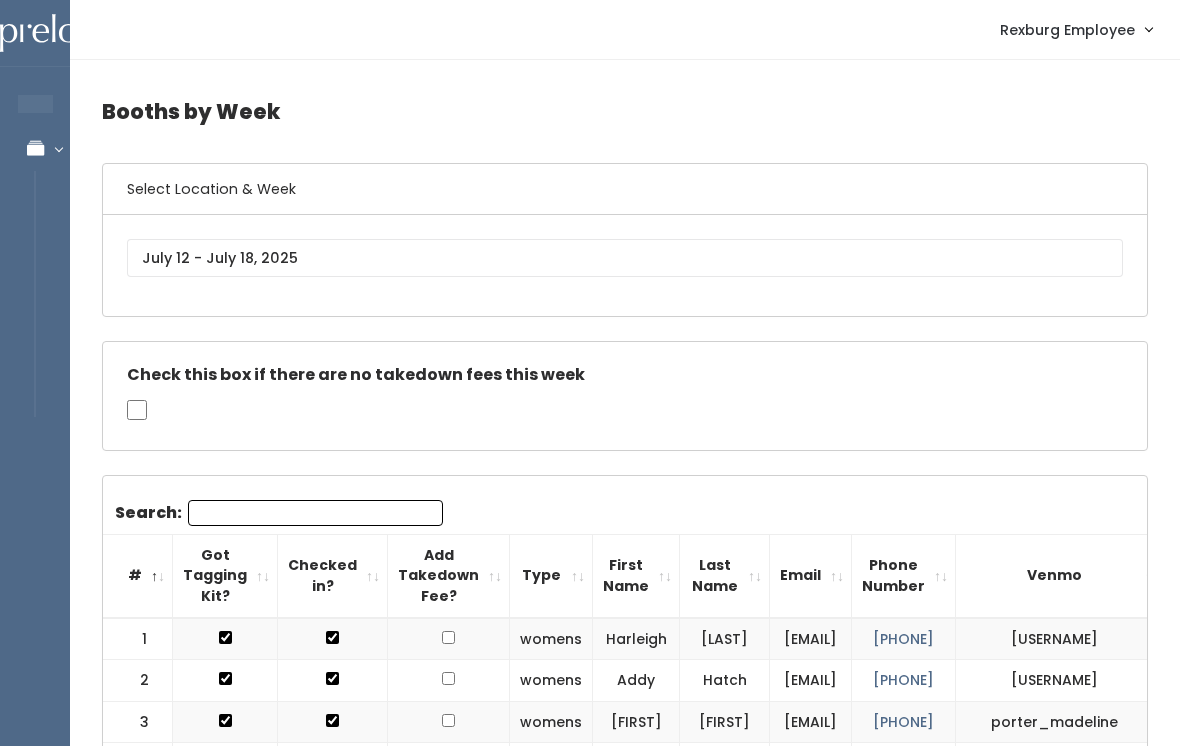 scroll, scrollTop: 74, scrollLeft: 0, axis: vertical 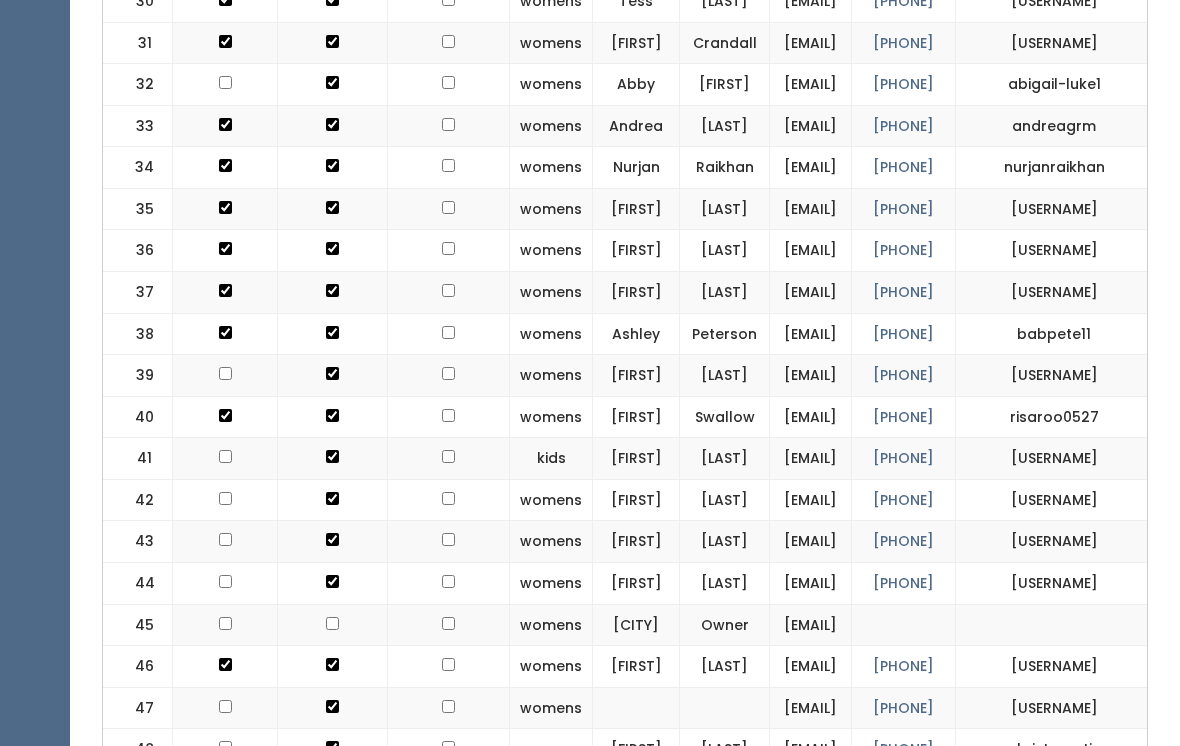 click at bounding box center (448, -1227) 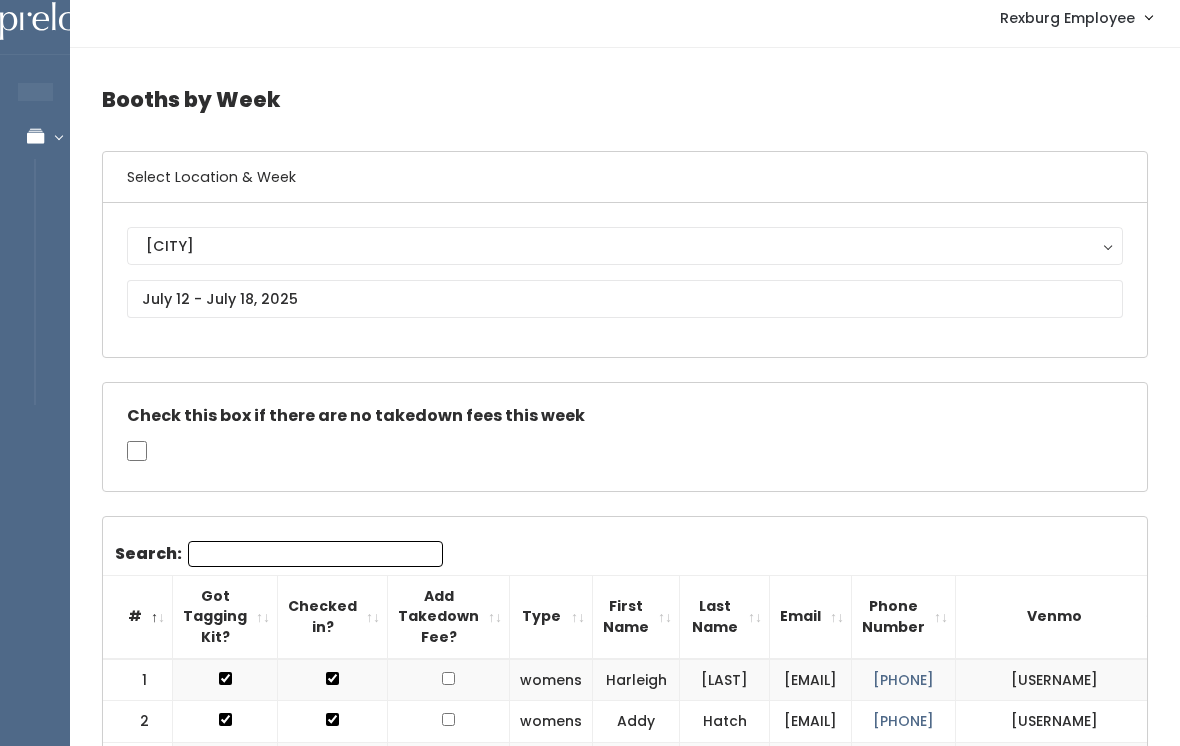 scroll, scrollTop: 13, scrollLeft: 0, axis: vertical 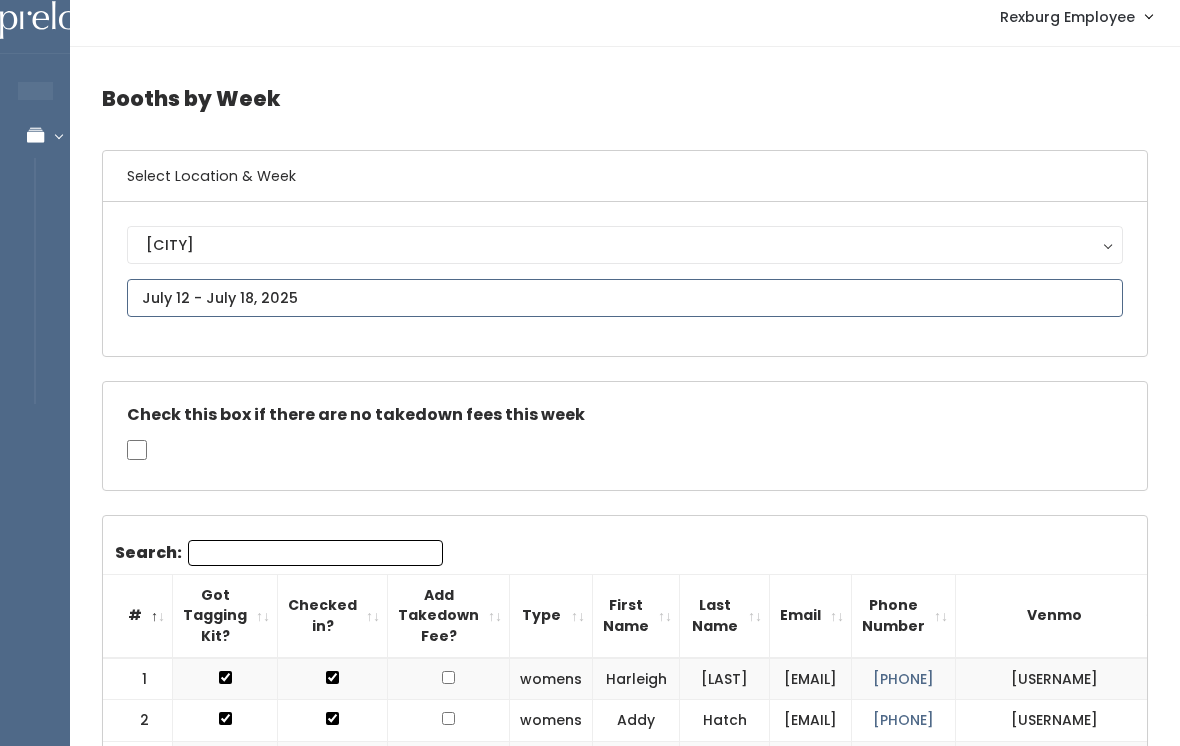 click at bounding box center (625, 298) 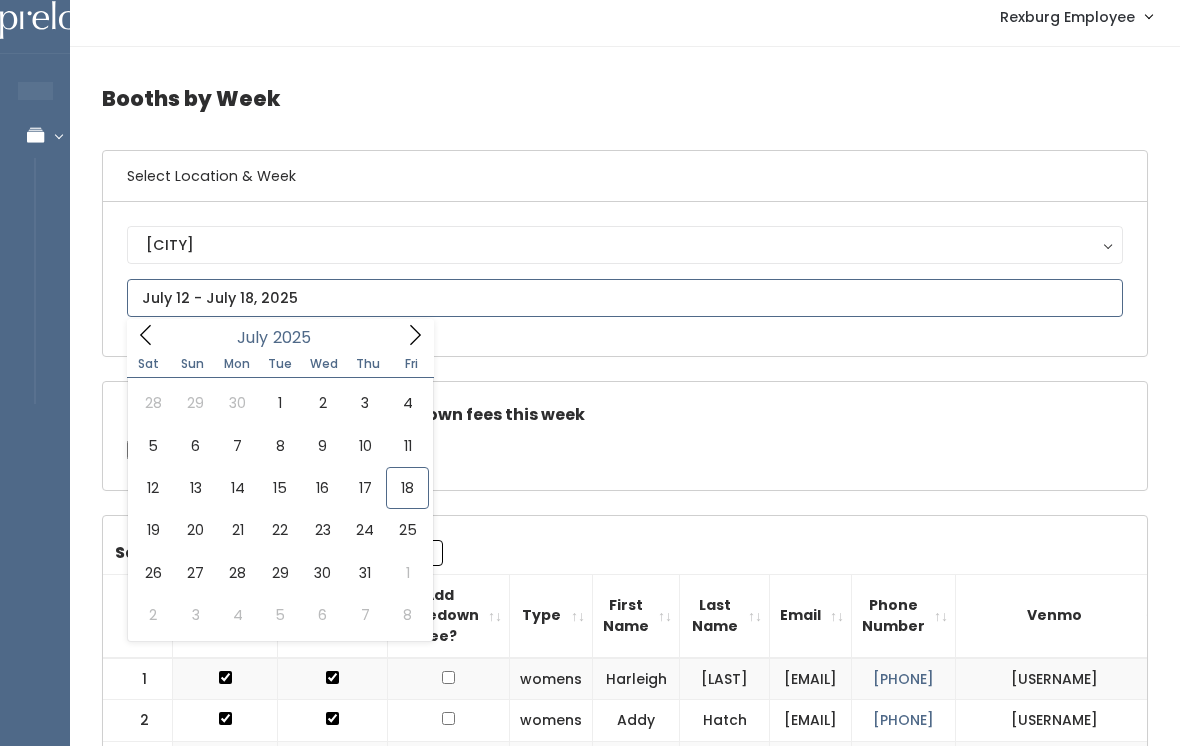 type on "July 19 to July 25" 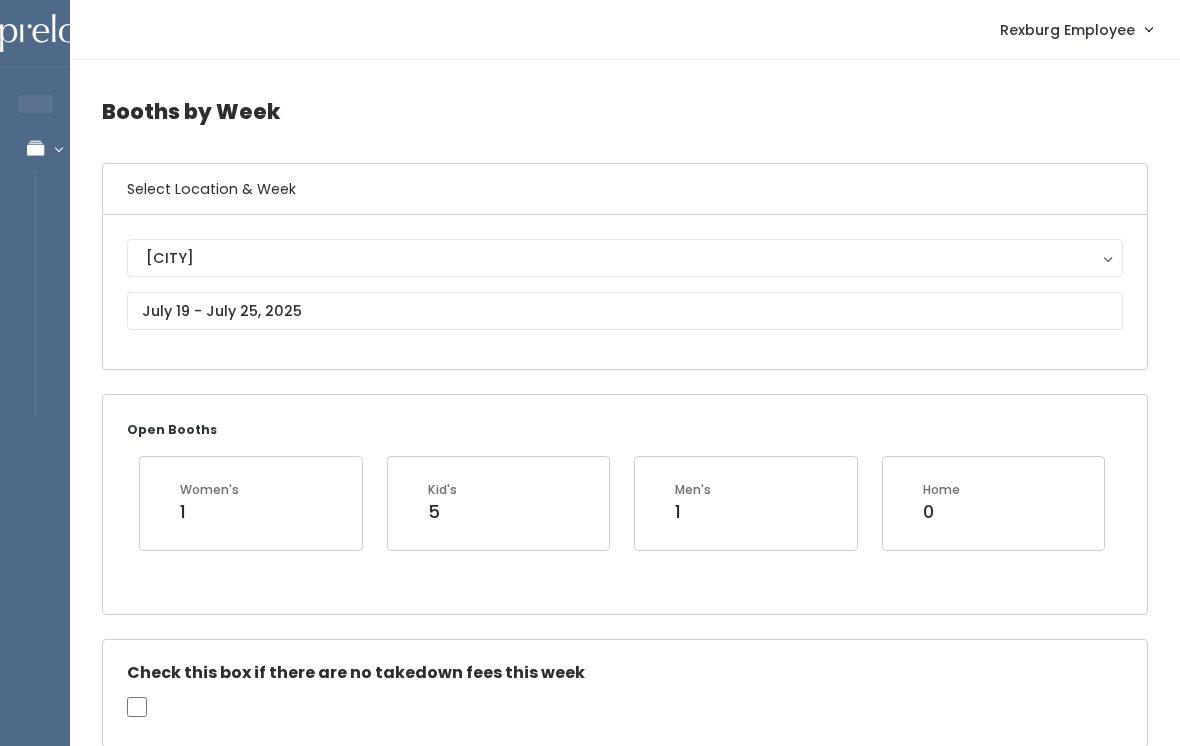 scroll, scrollTop: 0, scrollLeft: 0, axis: both 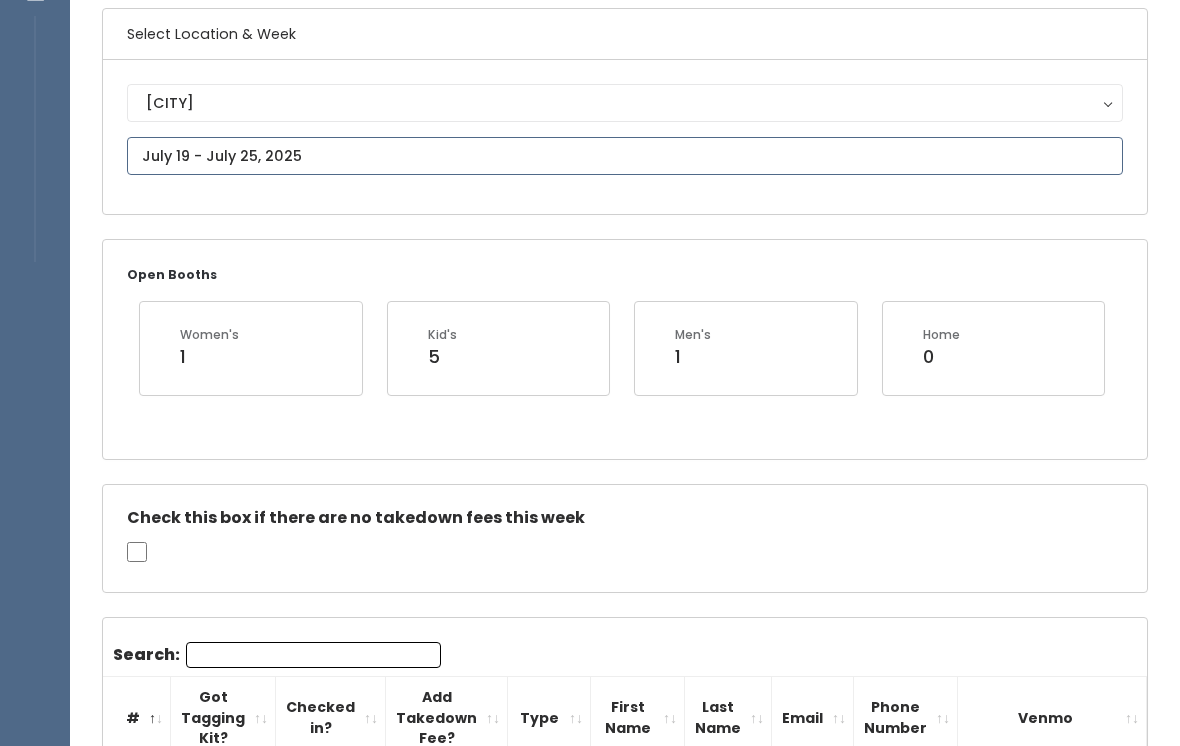 click on "EMPLOYEES
Manage Bookings
Booths by Week
All Bookings
Bookings with Booths
Booth Discounts
Seller Check-in
Rexburg Employee
Admin Home
My bookings
Account settings" at bounding box center (590, 1574) 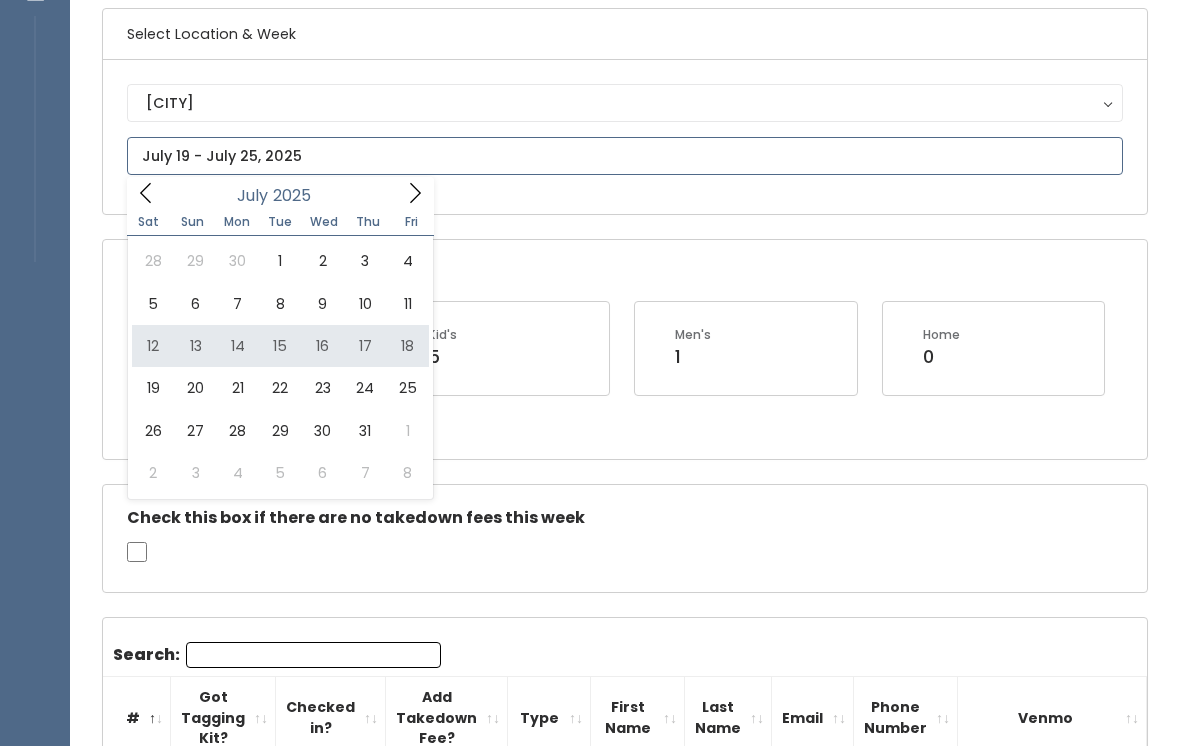 type on "[MONTH] [DAY] to [MONTH] [DAY]" 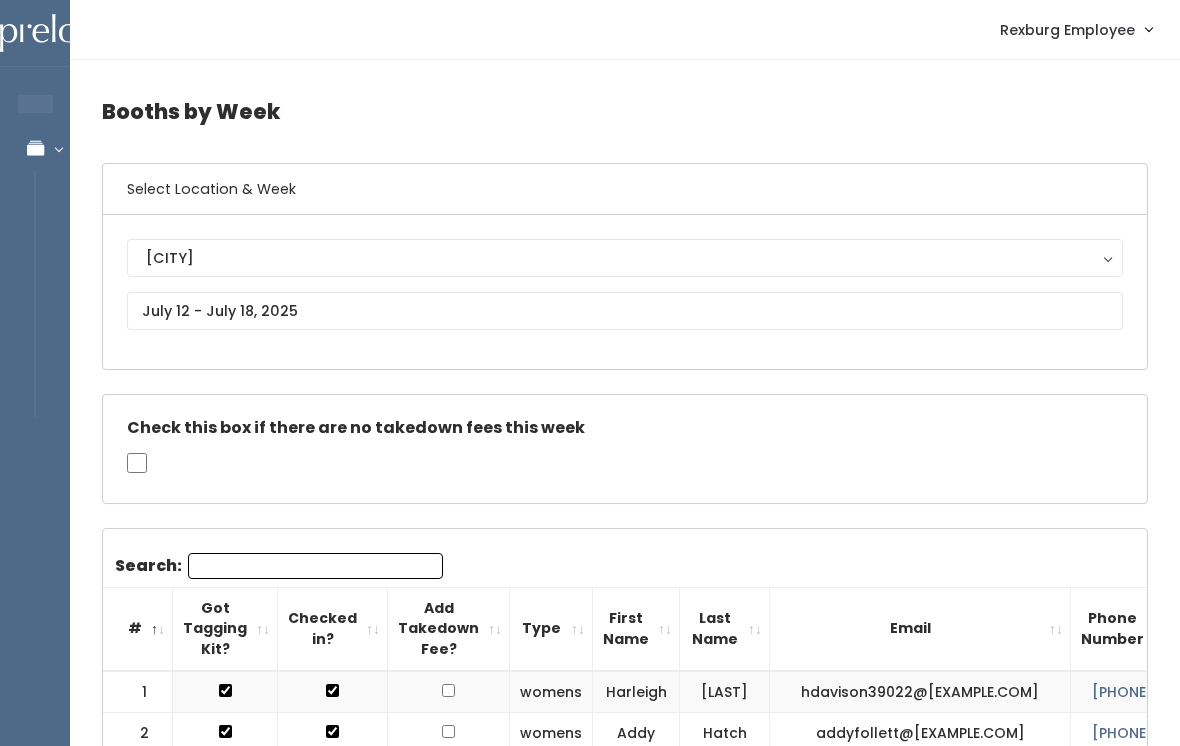 scroll, scrollTop: 0, scrollLeft: 0, axis: both 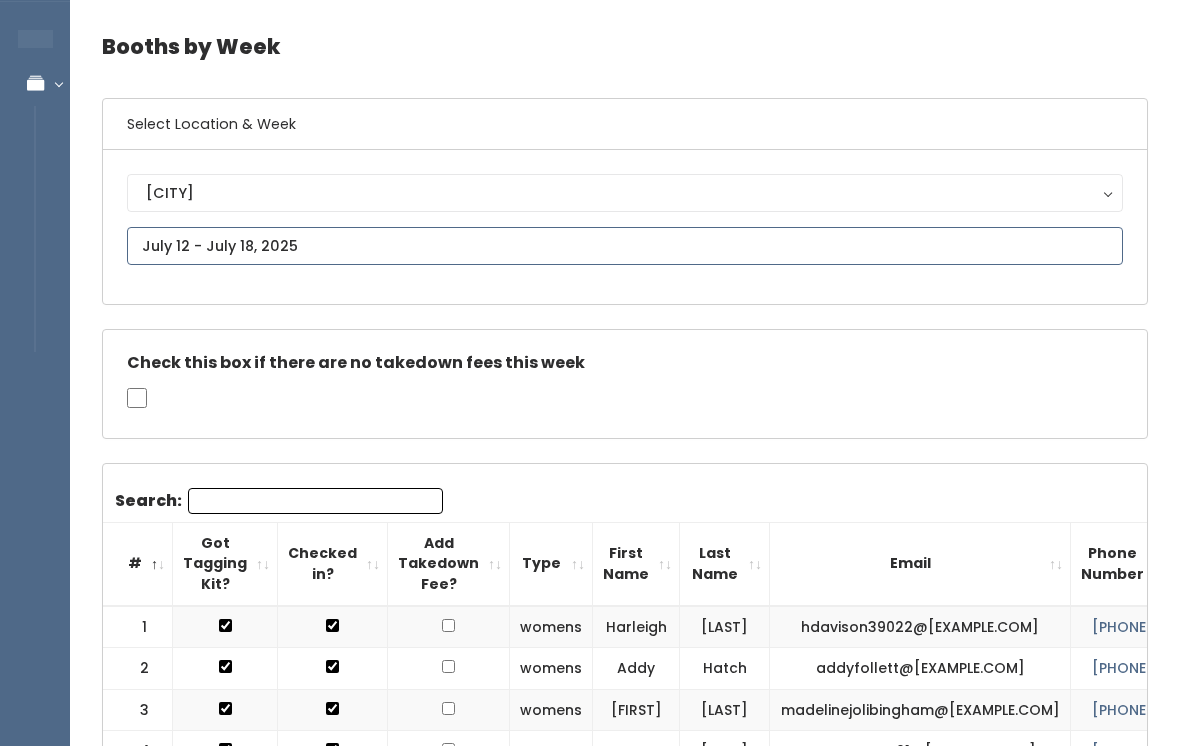 click at bounding box center (625, 246) 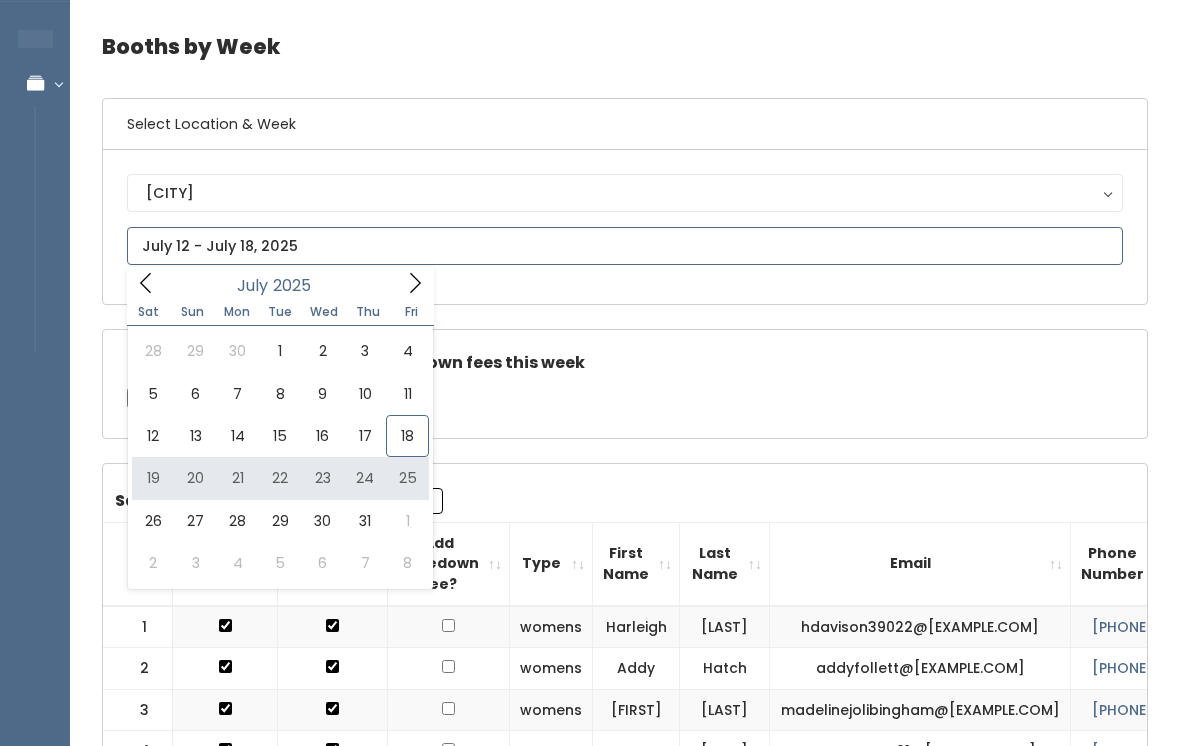 type on "[MONTH] [NUMBER] to [MONTH] [NUMBER]" 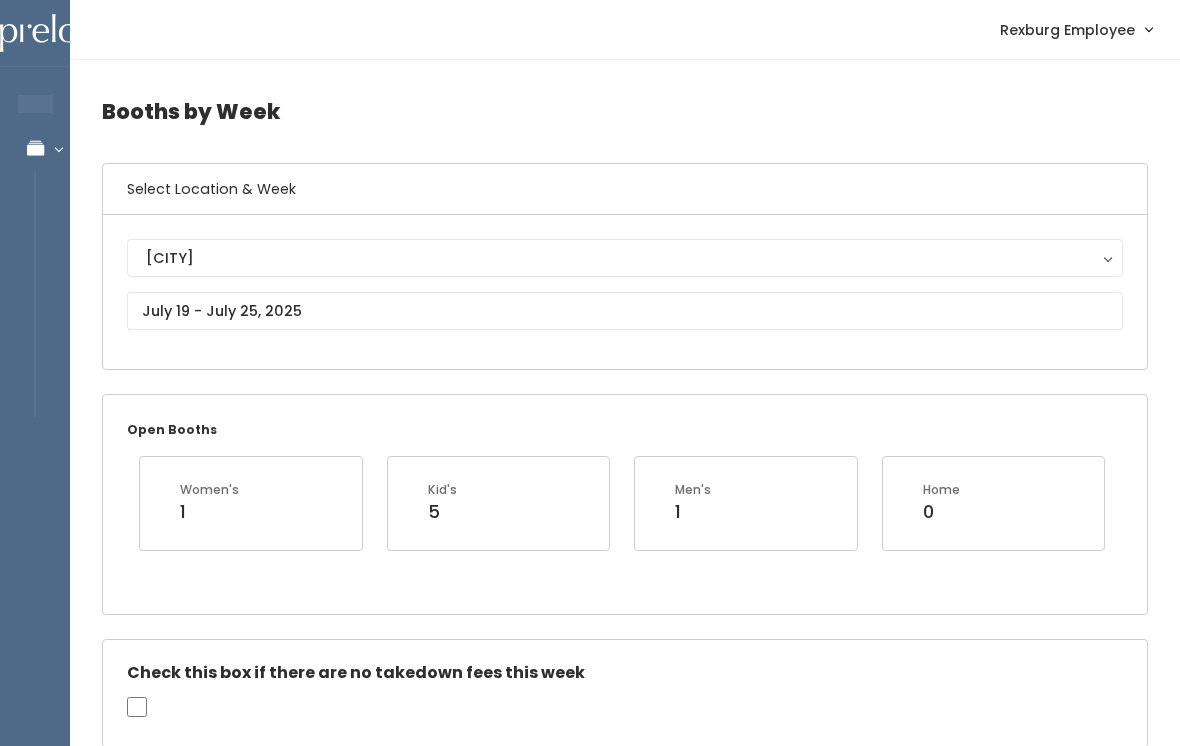 scroll, scrollTop: 43, scrollLeft: 0, axis: vertical 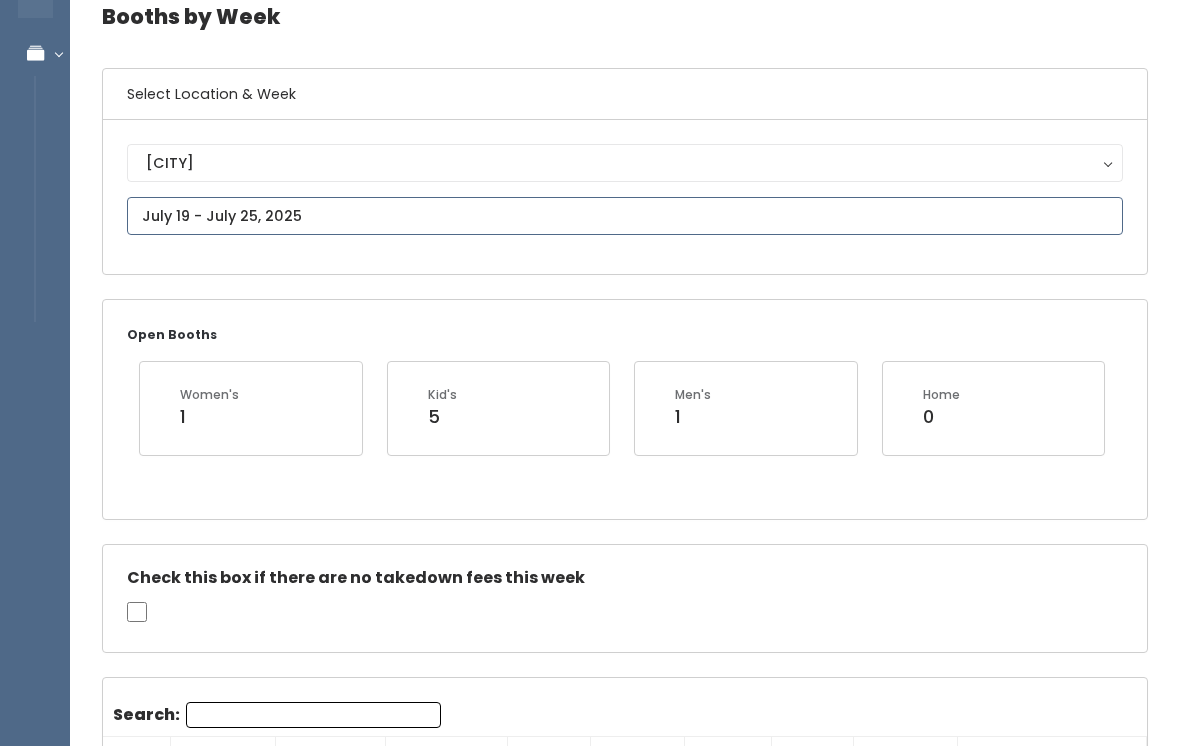 click on "EMPLOYEES
Manage Bookings
Booths by Week
All Bookings
Bookings with Booths
Booth Discounts
Seller Check-in
Rexburg Employee
Admin Home
My bookings
Account settings" at bounding box center [590, 1644] 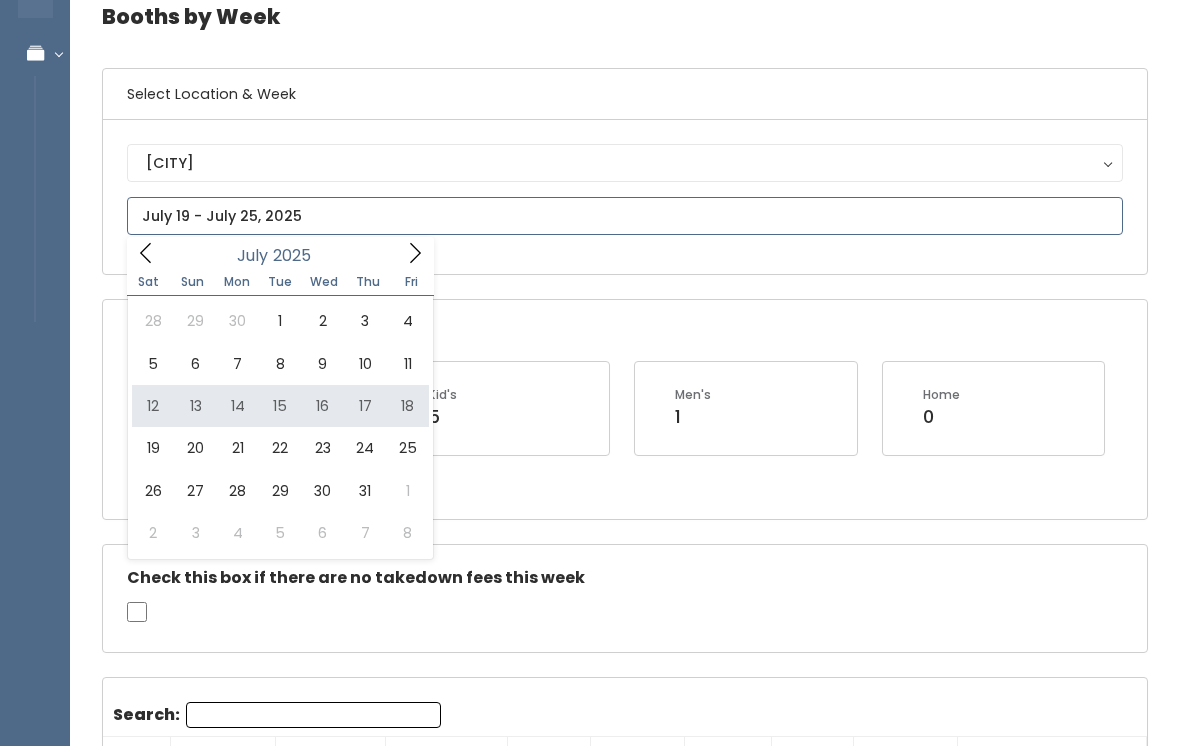 type on "July 12 to July 18" 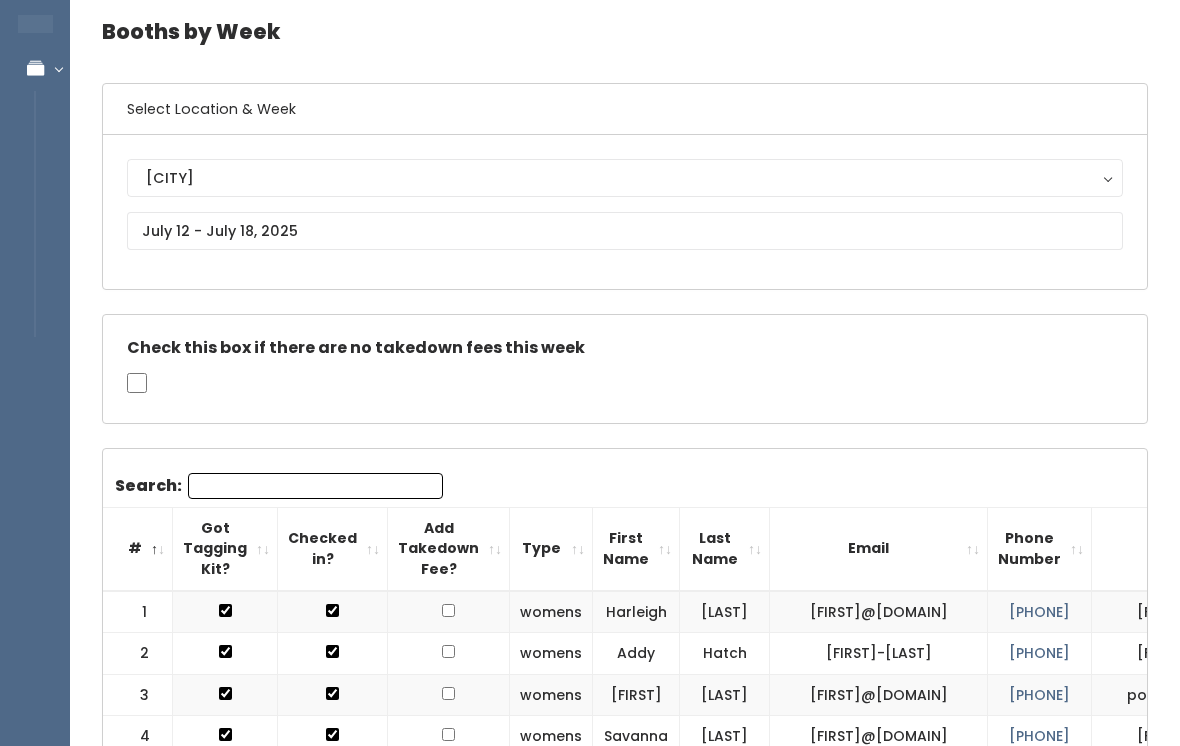 scroll, scrollTop: 0, scrollLeft: 0, axis: both 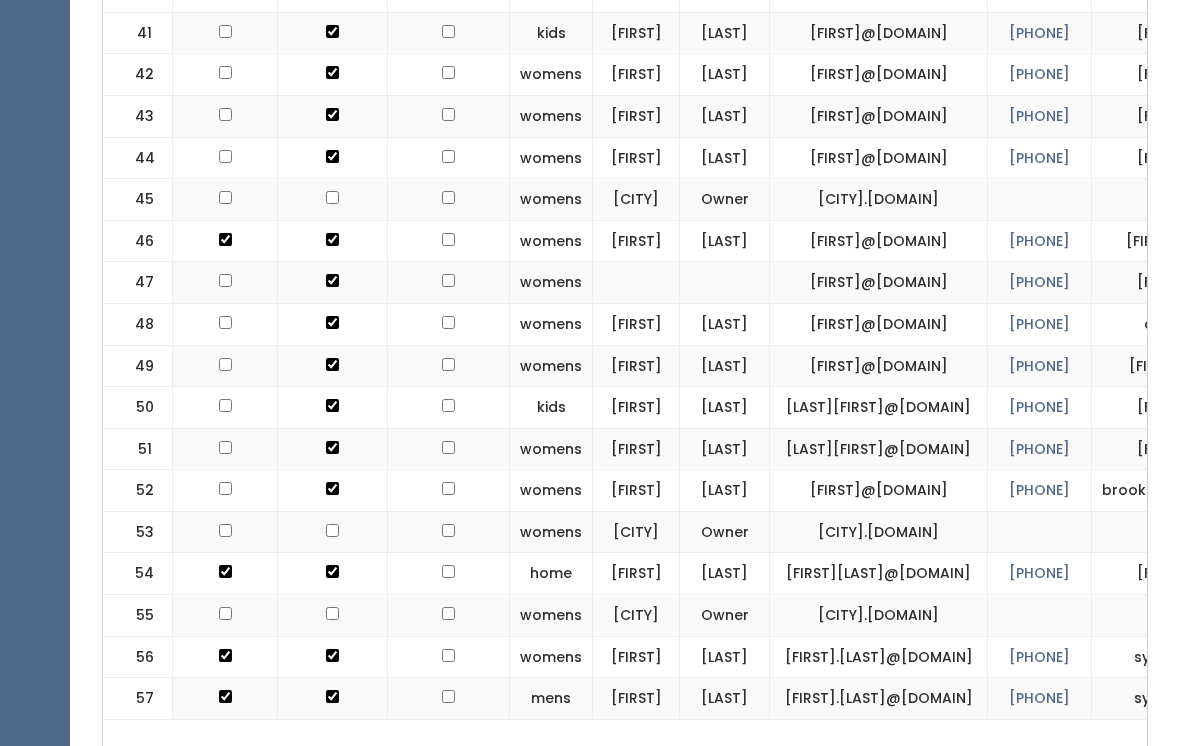 click at bounding box center (448, -1632) 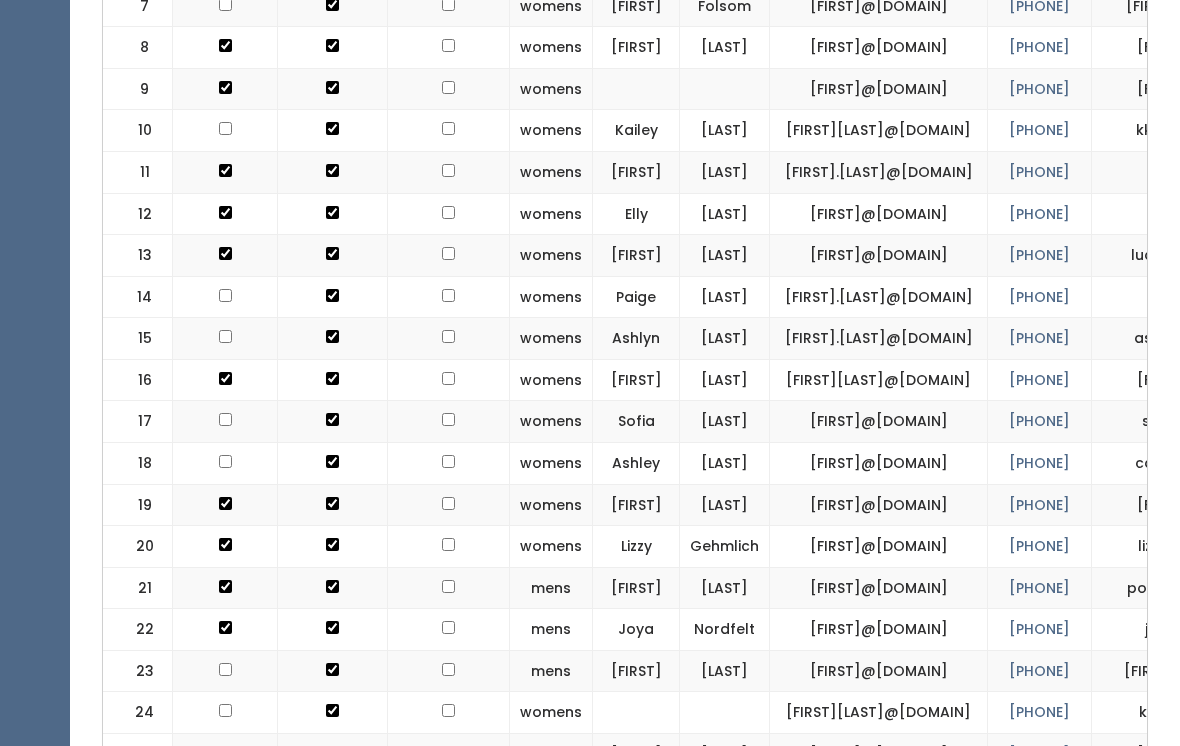 scroll, scrollTop: 950, scrollLeft: 0, axis: vertical 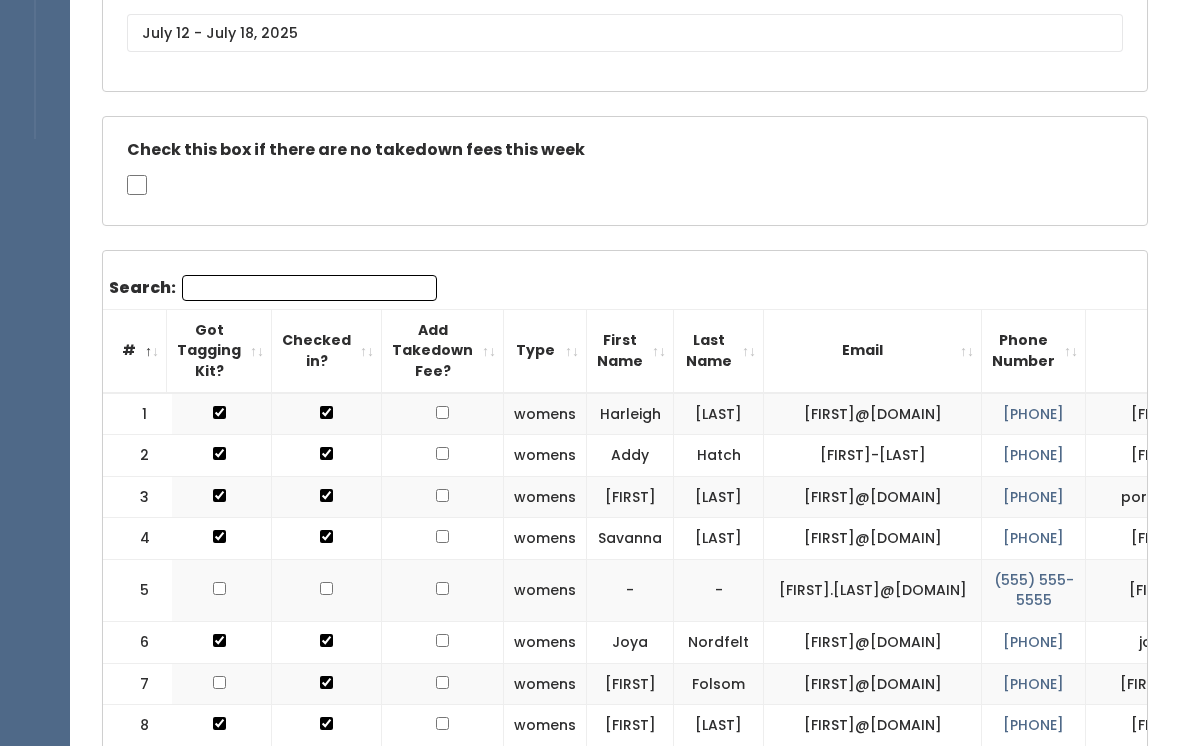 click on "Search:" at bounding box center (309, 288) 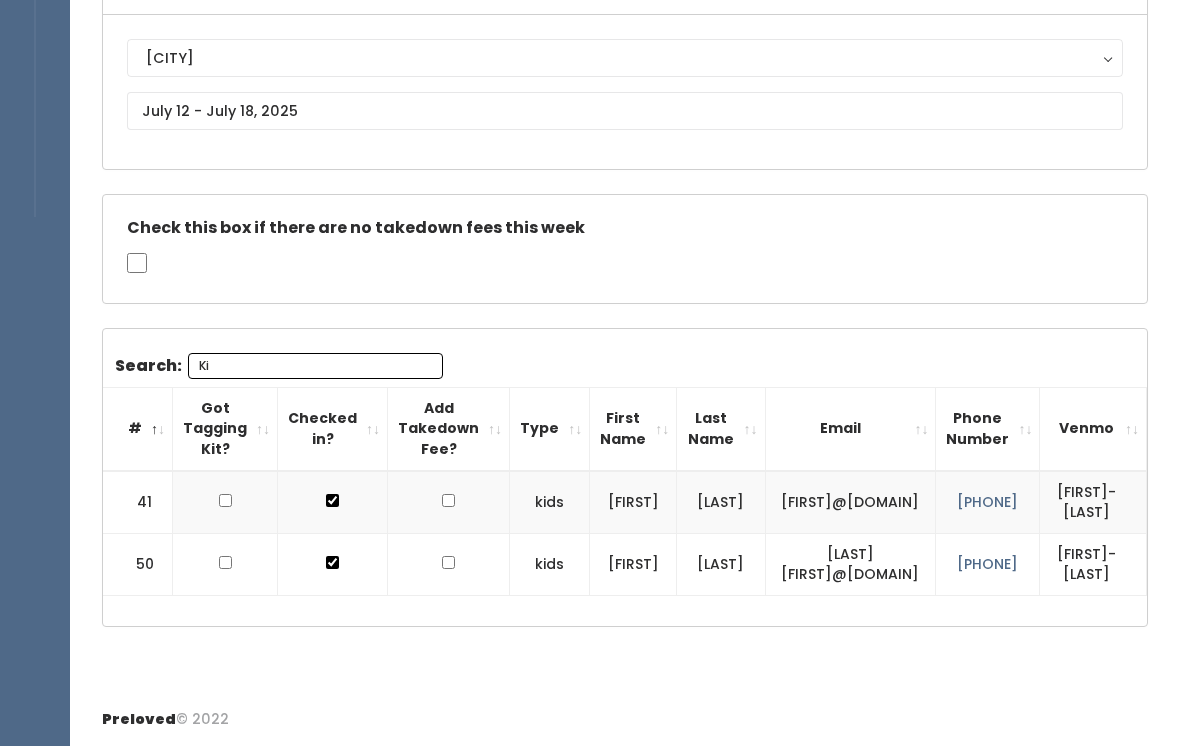 scroll, scrollTop: 0, scrollLeft: 0, axis: both 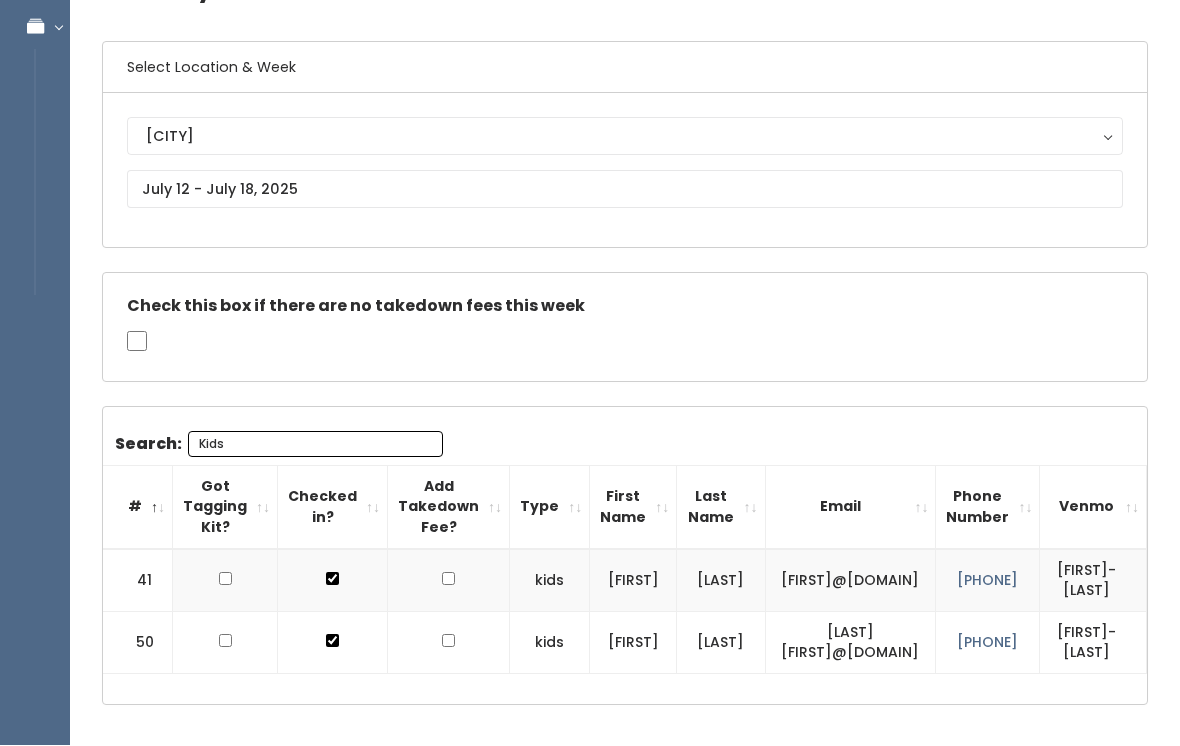 type on "Kids" 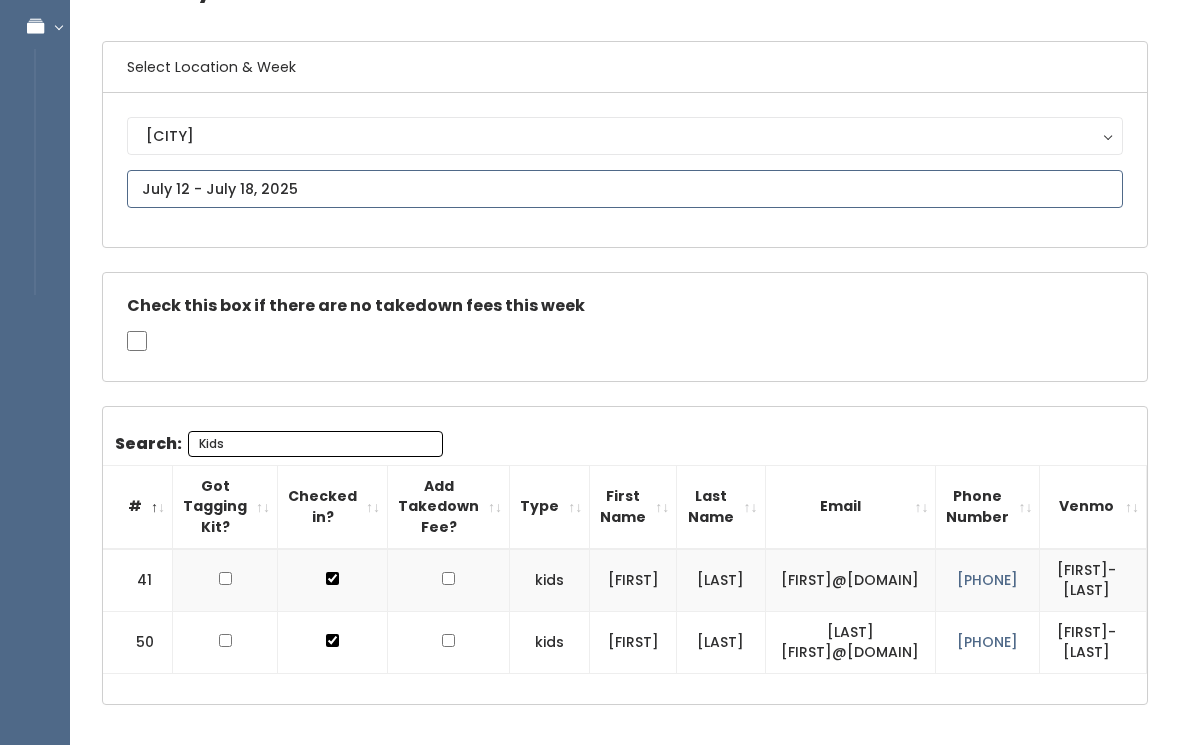click on "EMPLOYEES
Manage Bookings
Booths by Week
All Bookings
Bookings with Booths
Booth Discounts
Seller Check-in
Rexburg Employee
Admin Home
My bookings
Account settings" at bounding box center [590, 352] 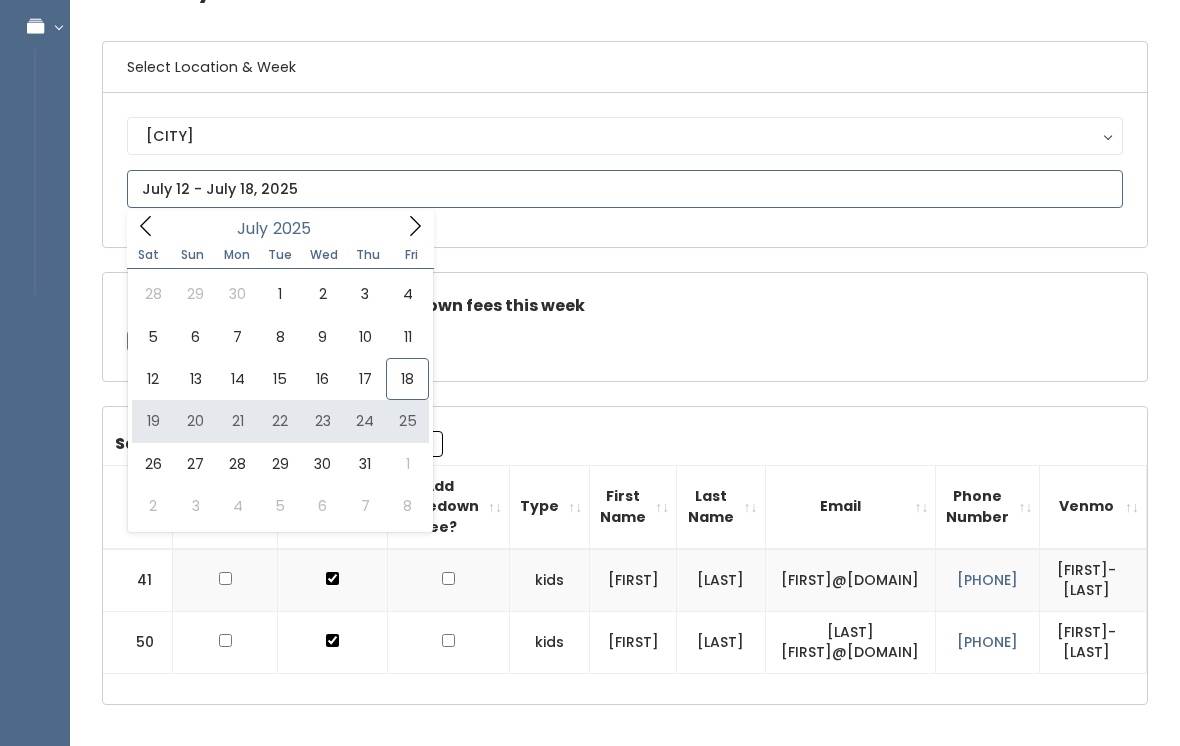 type on "July 19 to July 25" 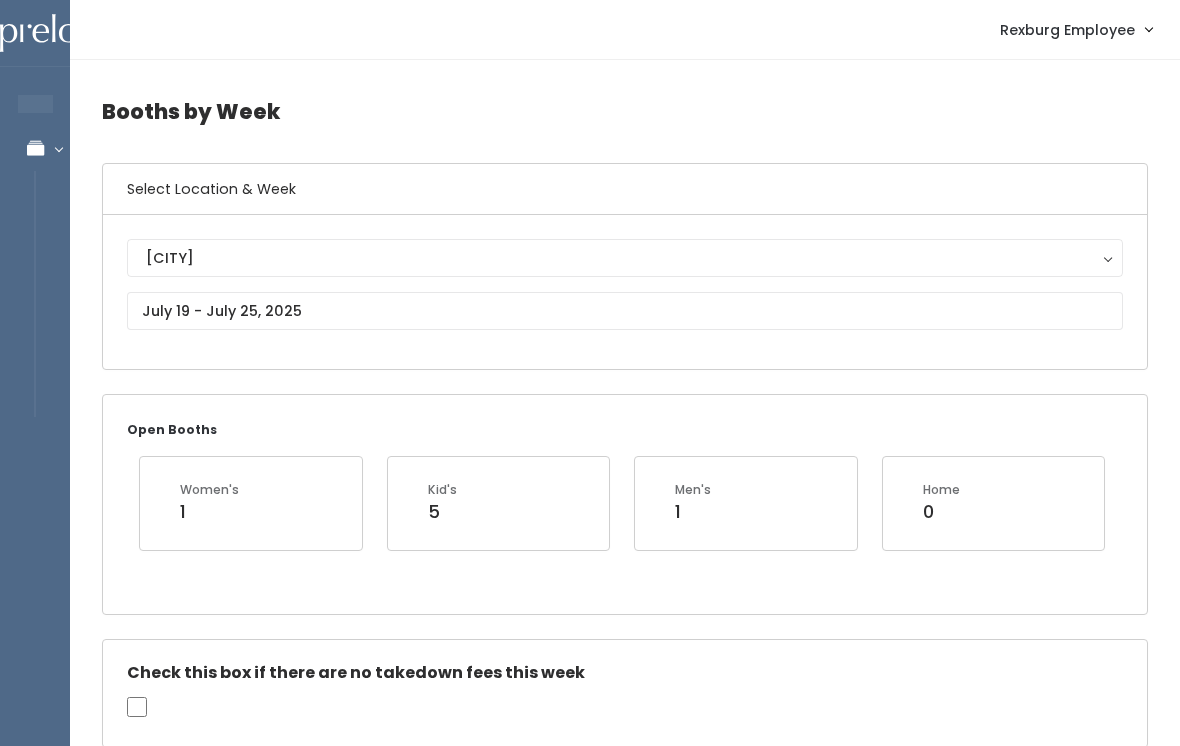 scroll, scrollTop: 0, scrollLeft: 0, axis: both 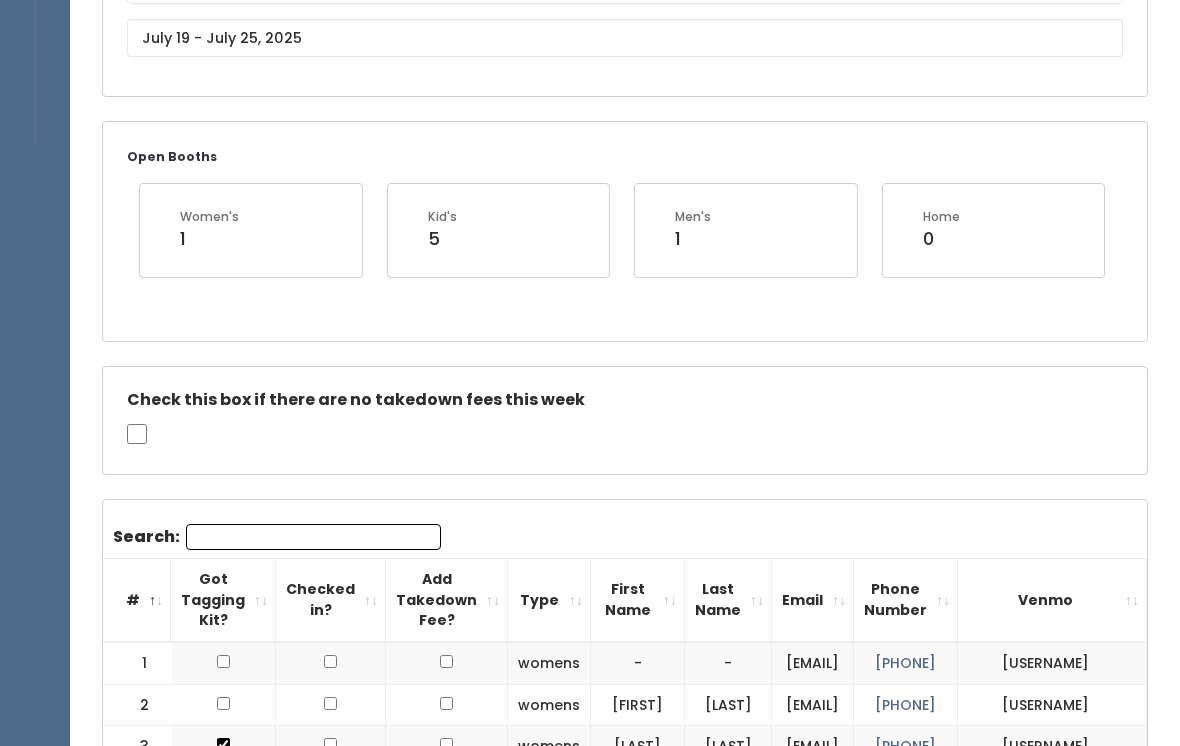 click on "Search:" at bounding box center (313, 537) 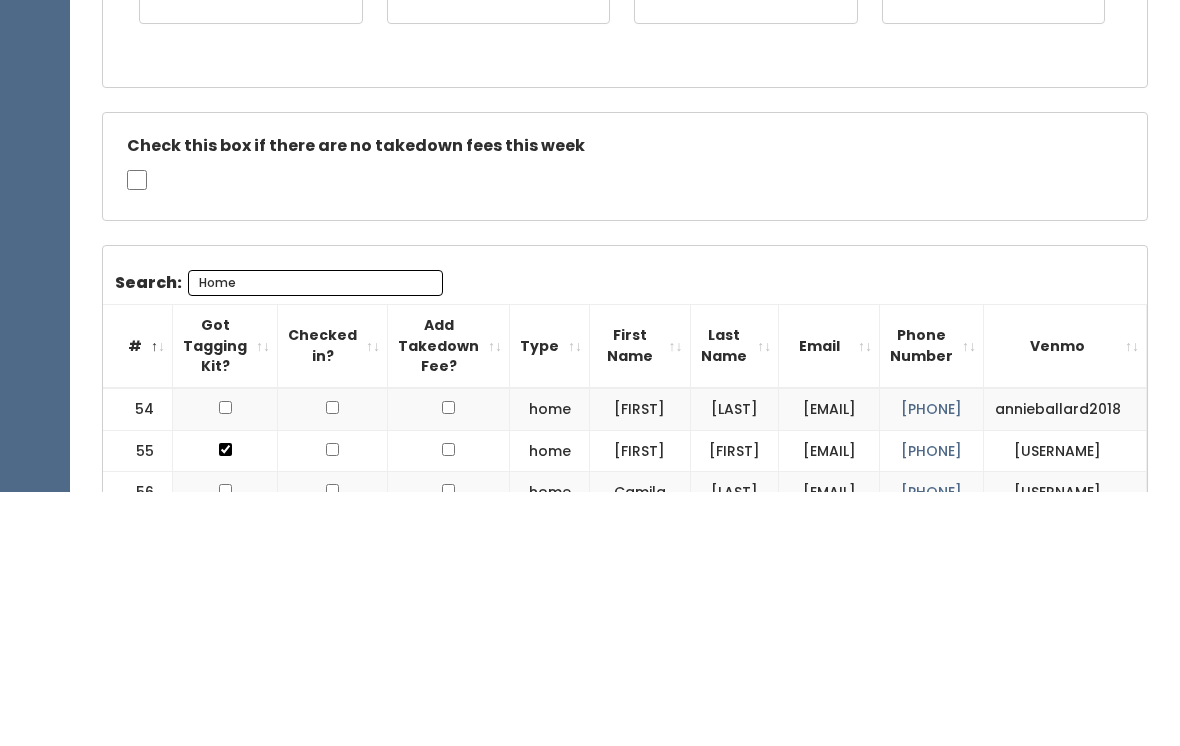 scroll, scrollTop: 527, scrollLeft: 0, axis: vertical 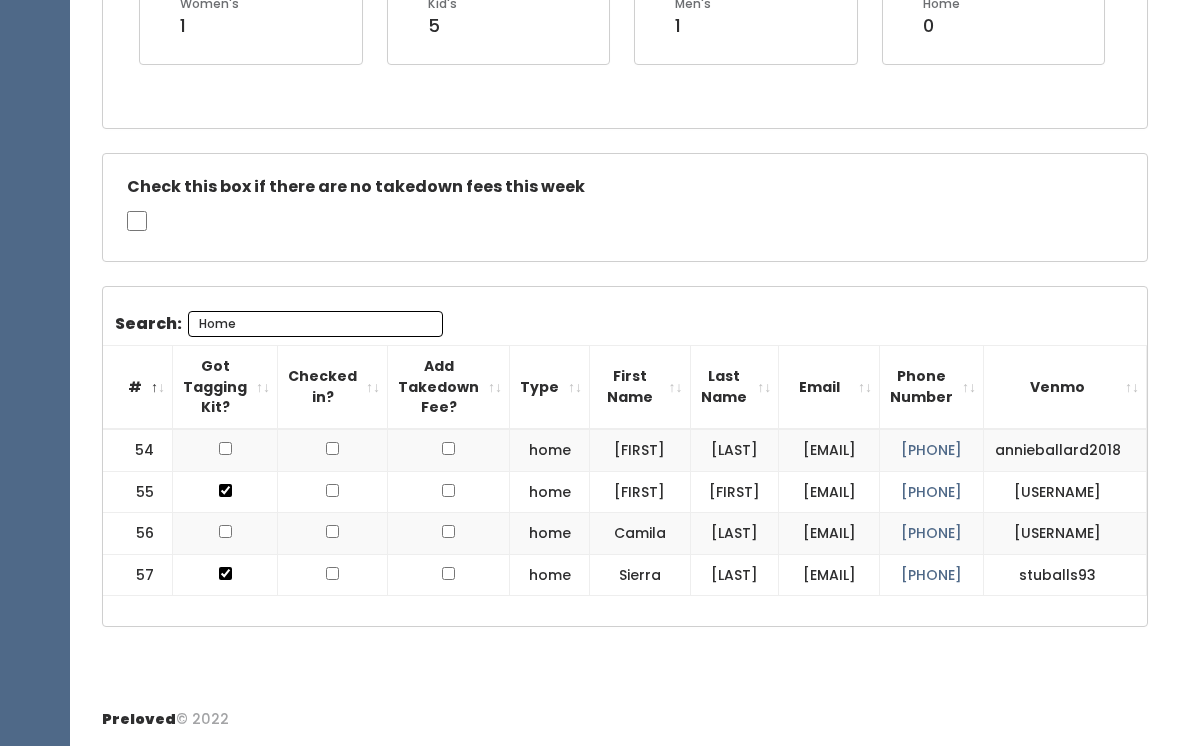 click on "Home" at bounding box center (315, 324) 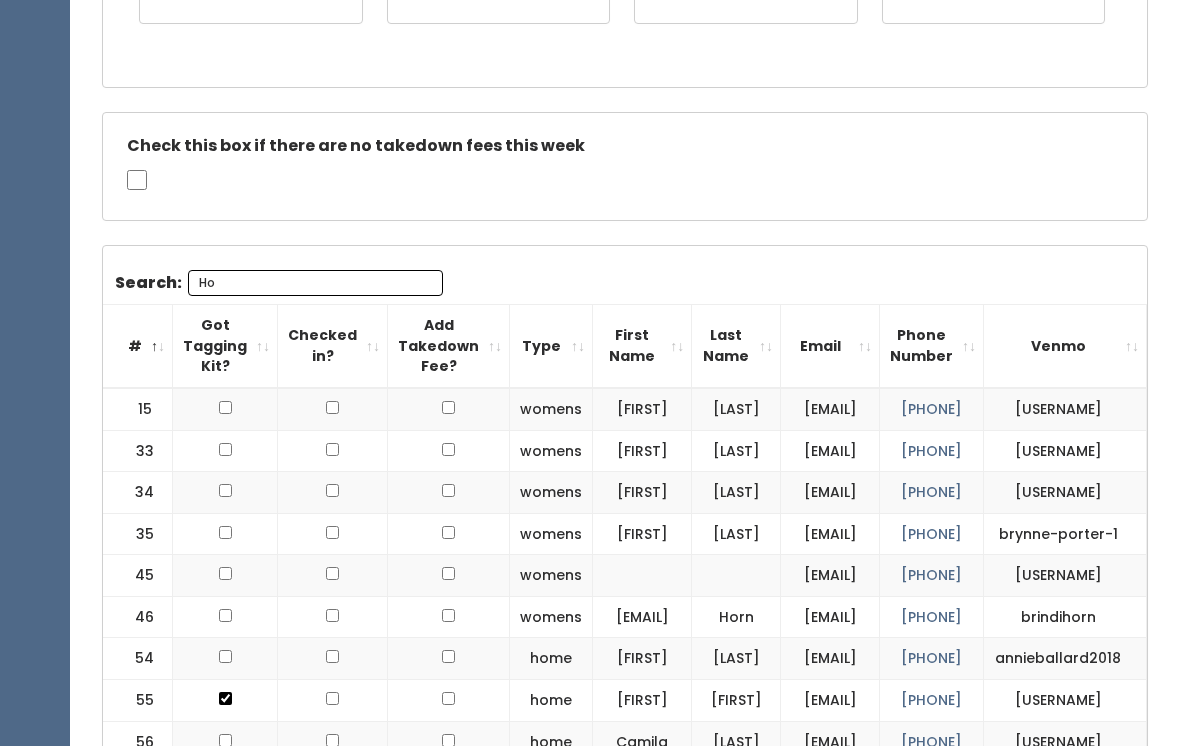 type on "H" 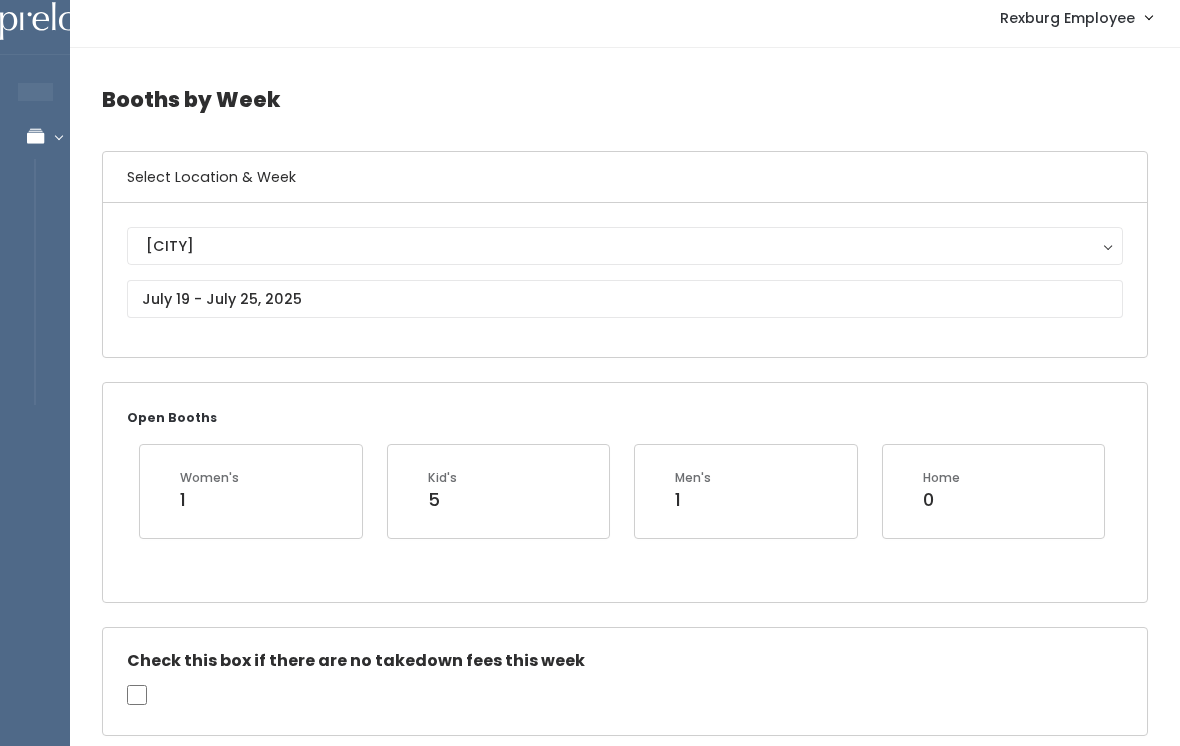 scroll, scrollTop: 0, scrollLeft: 0, axis: both 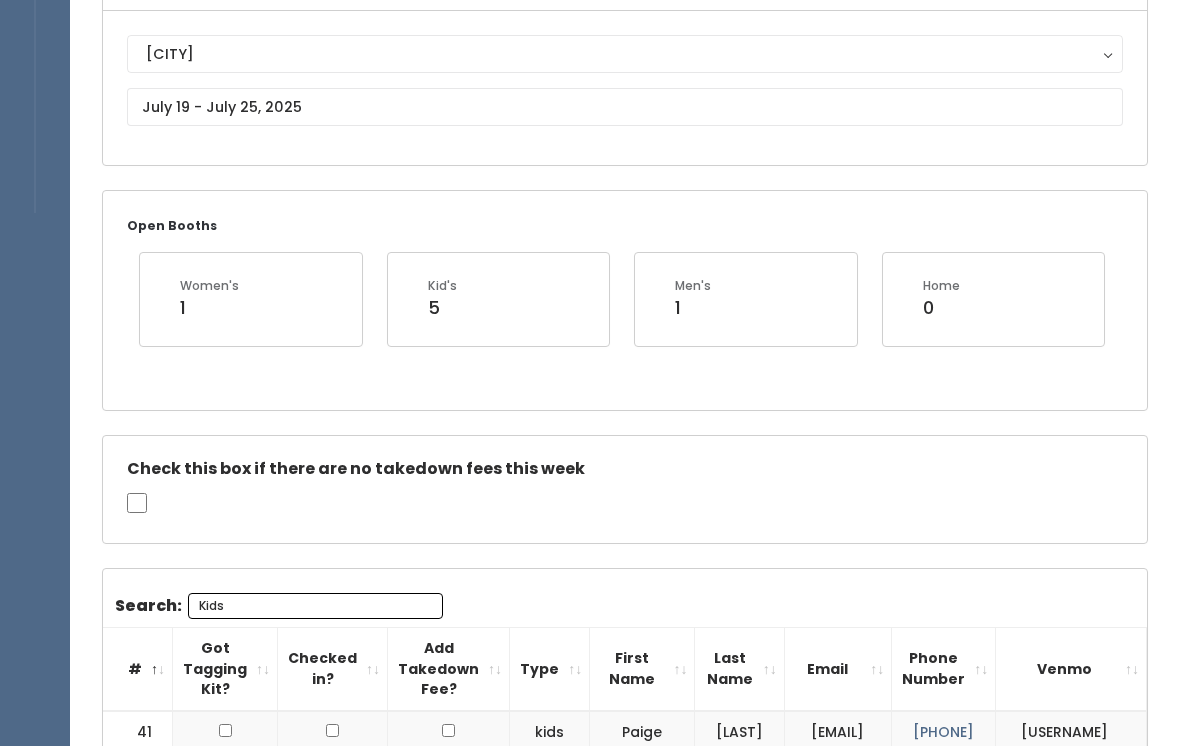click on "Kids" at bounding box center [315, 606] 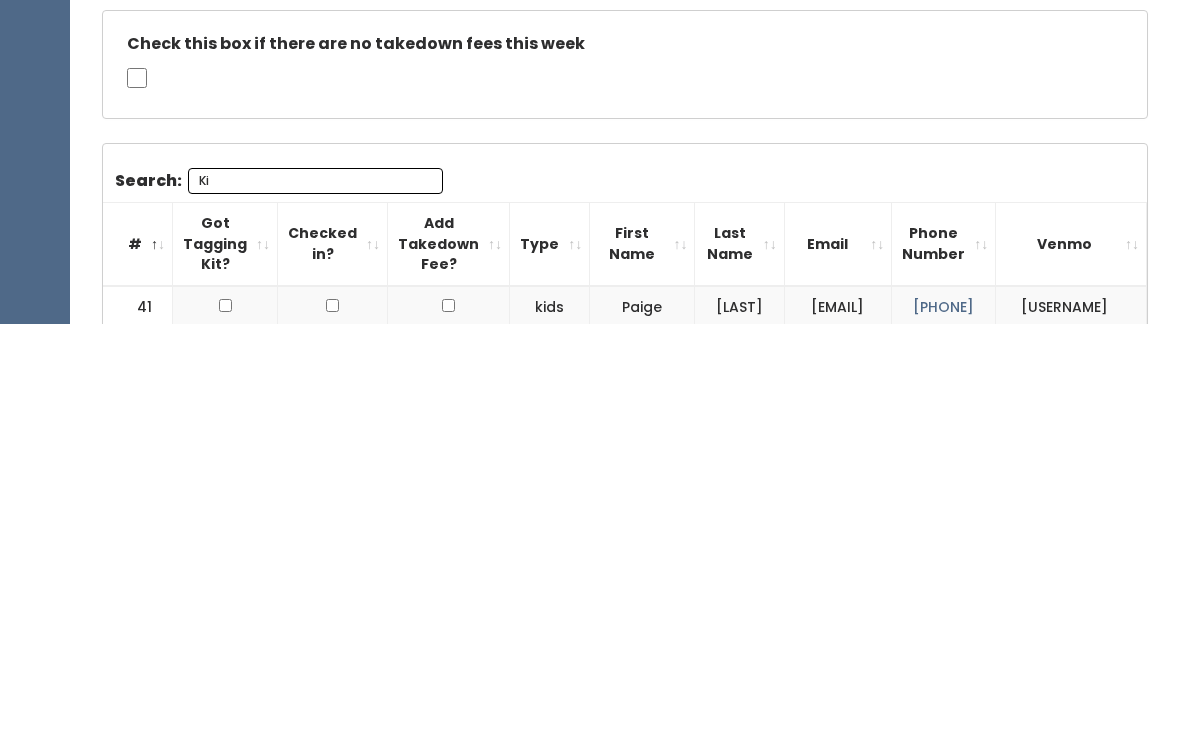 type on "K" 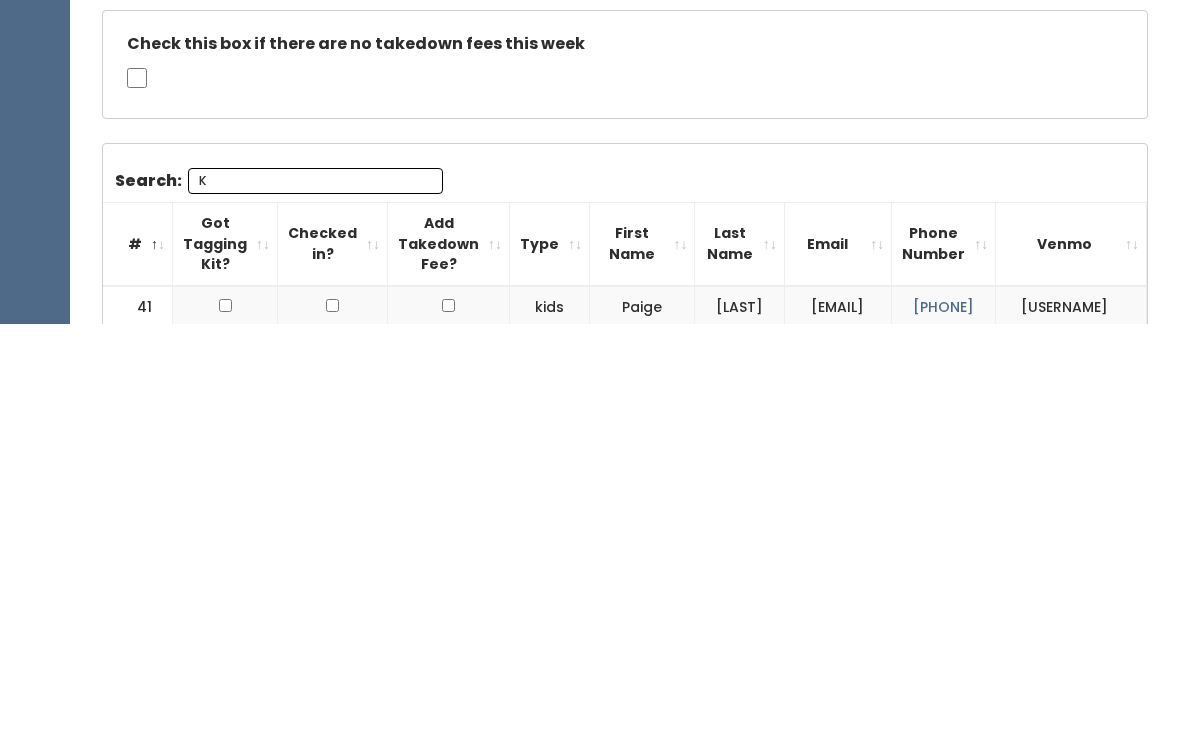 type 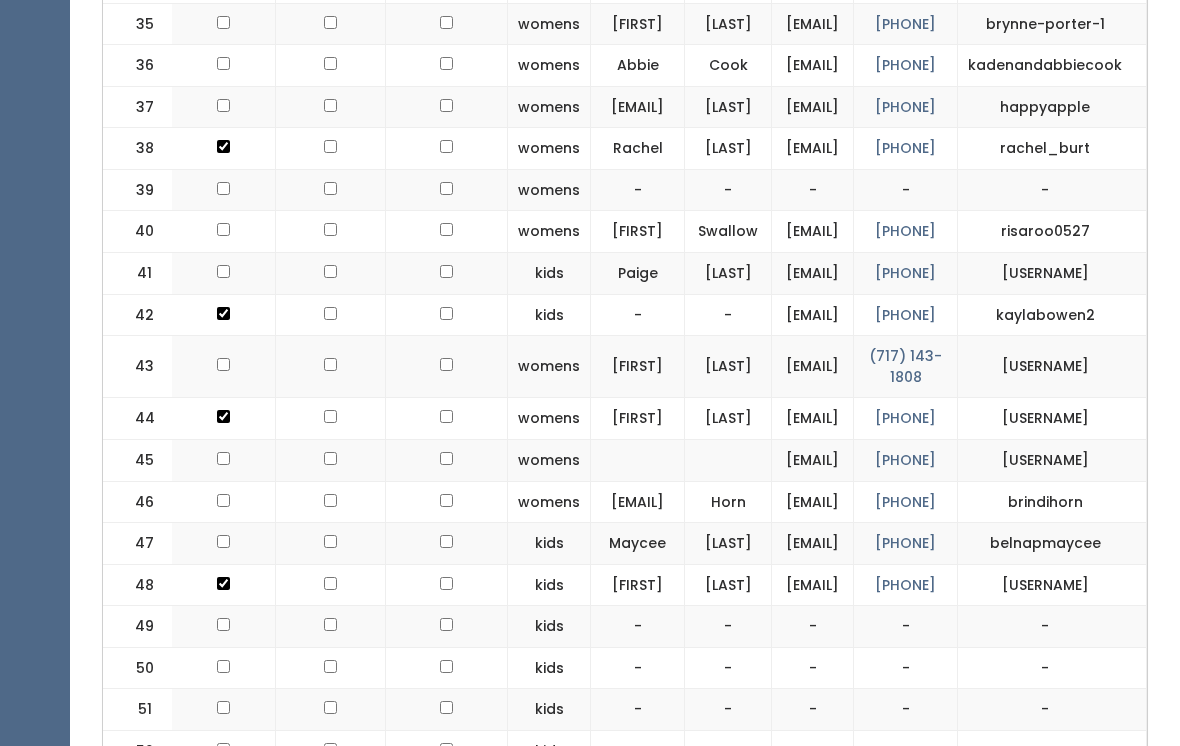 scroll, scrollTop: 2324, scrollLeft: 0, axis: vertical 